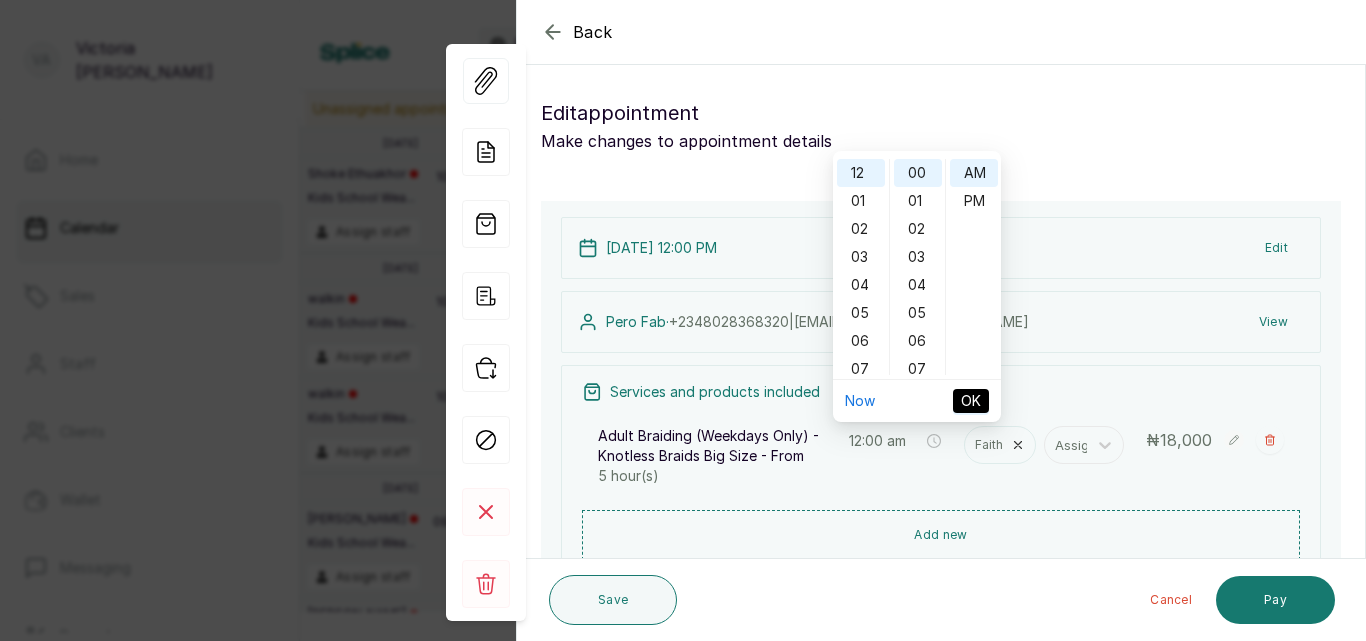 scroll, scrollTop: 0, scrollLeft: 0, axis: both 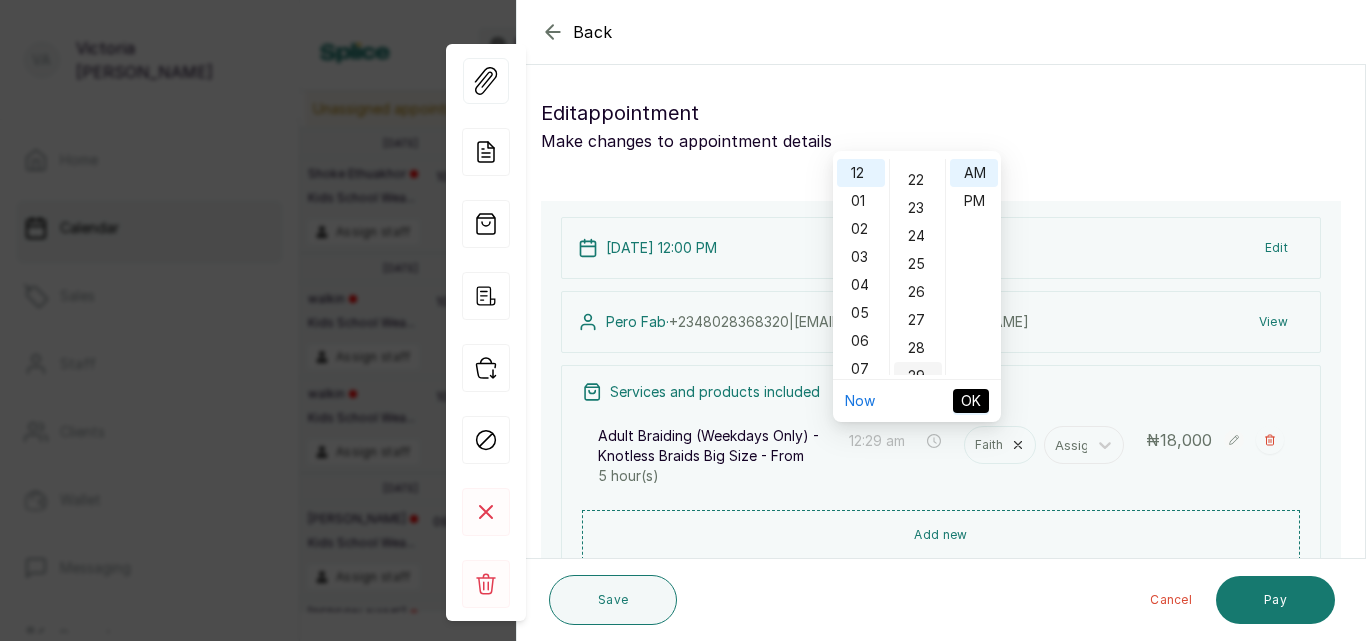 click on "29" at bounding box center [918, 376] 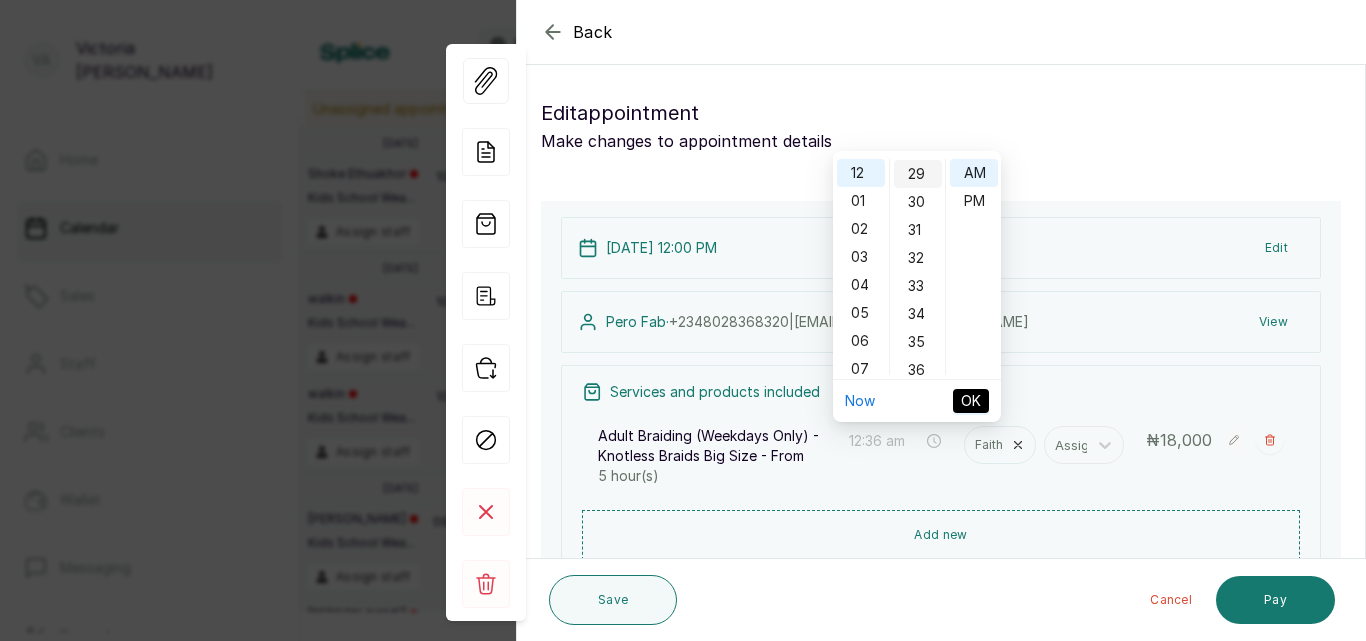 scroll, scrollTop: 812, scrollLeft: 0, axis: vertical 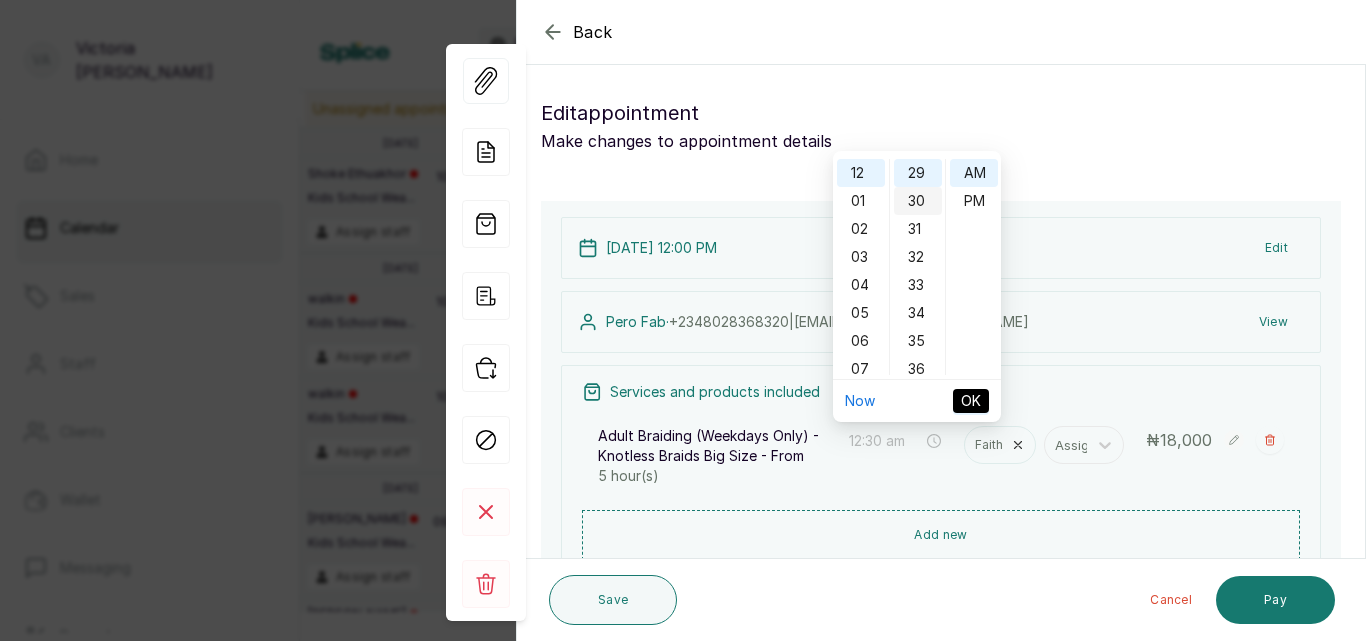 click on "30" at bounding box center [918, 201] 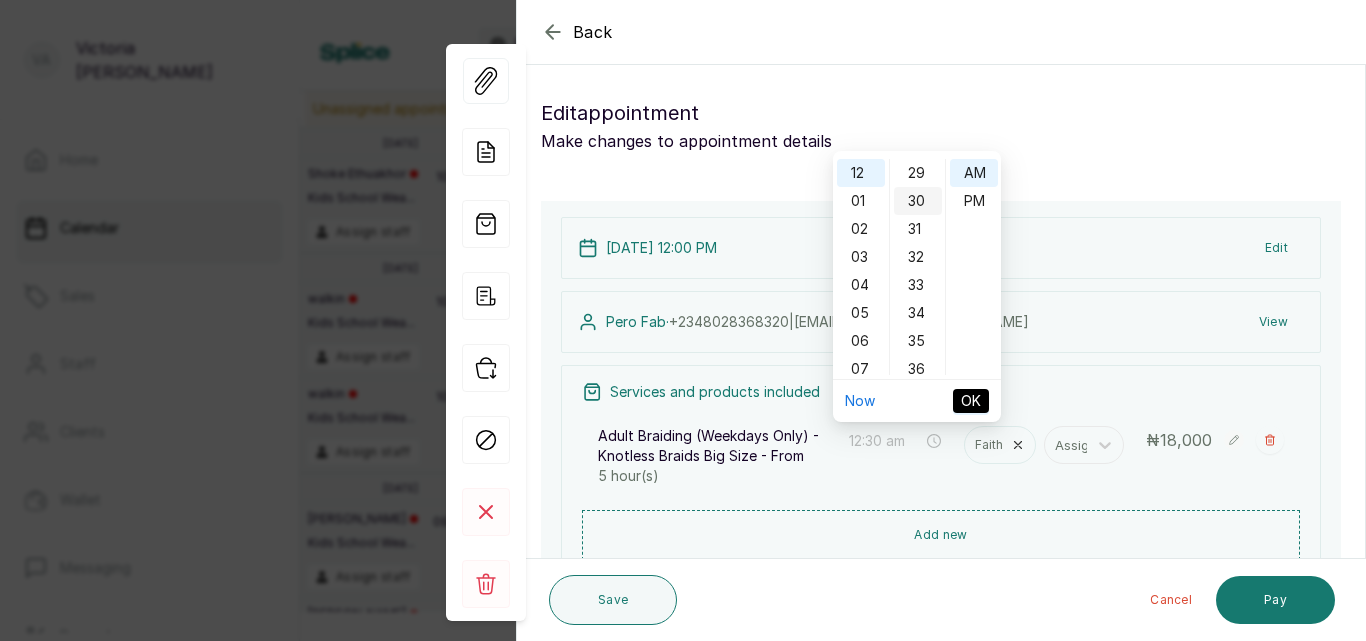 scroll, scrollTop: 840, scrollLeft: 0, axis: vertical 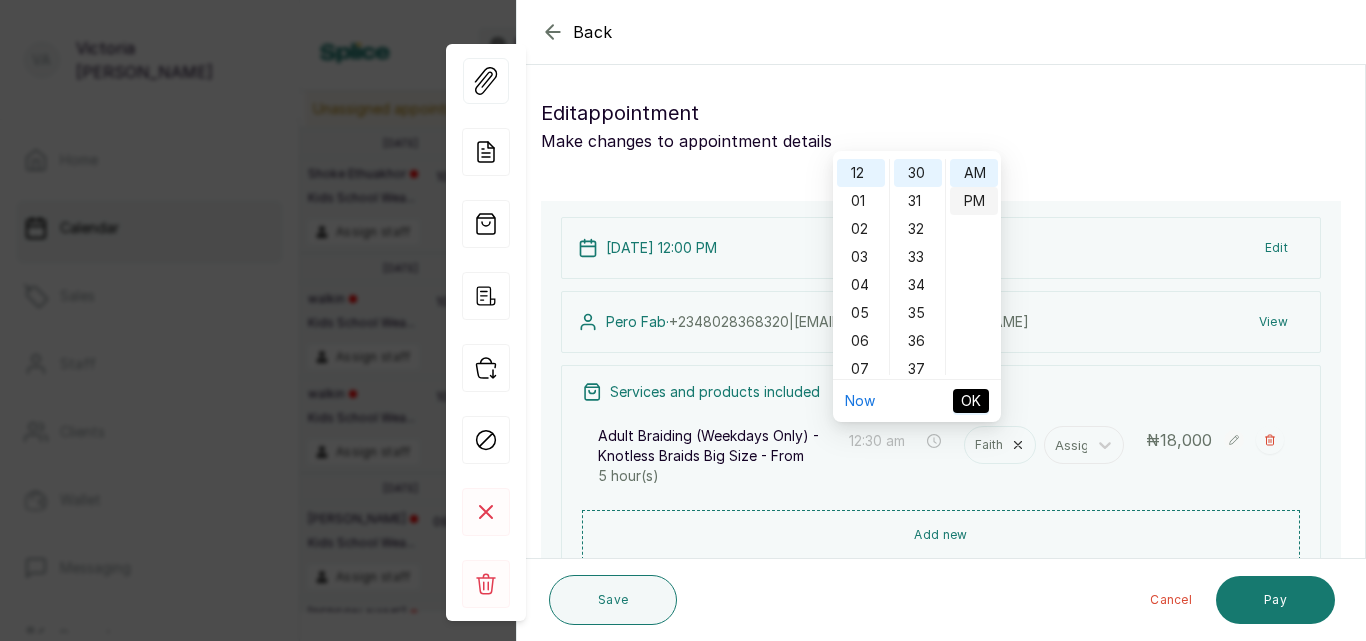 type on "12:30 pm" 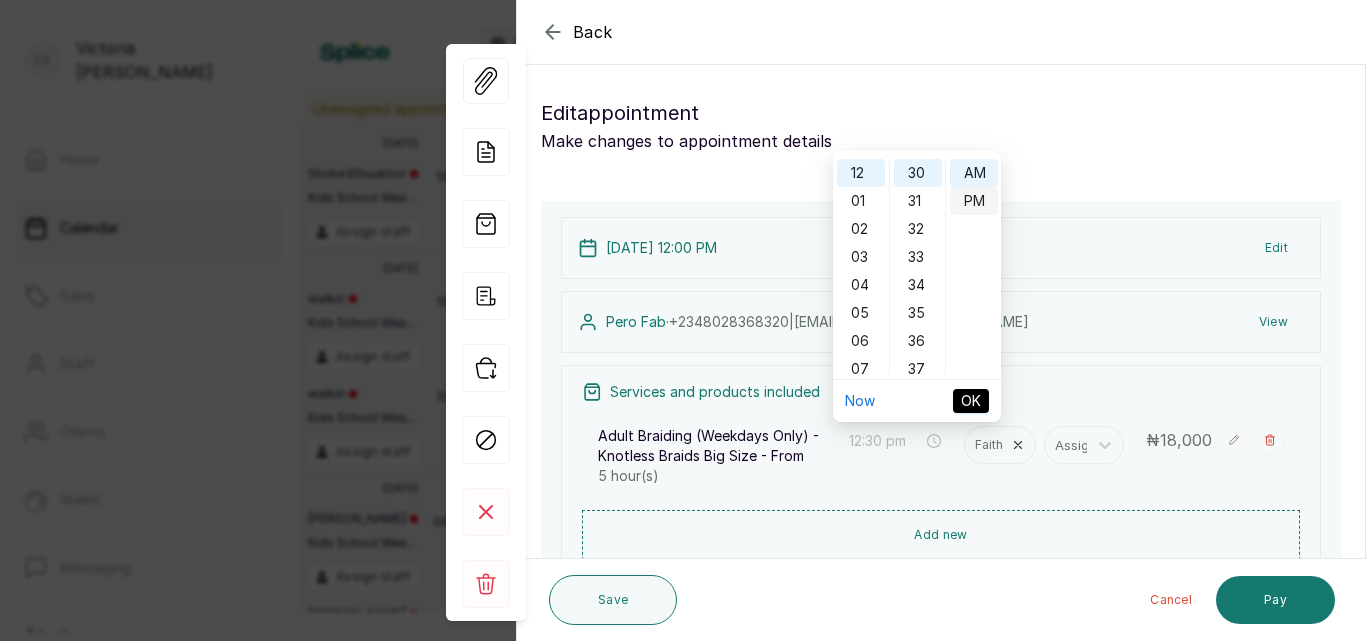 click on "PM" at bounding box center [974, 201] 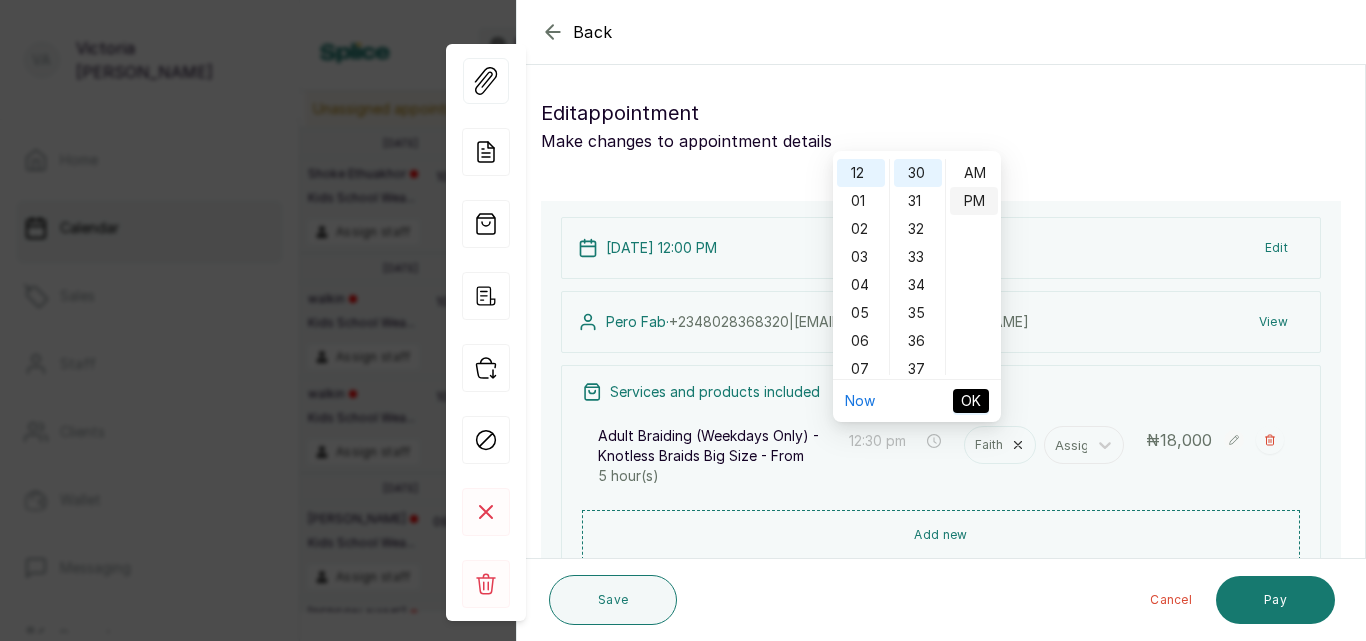 click on "PM" at bounding box center (974, 201) 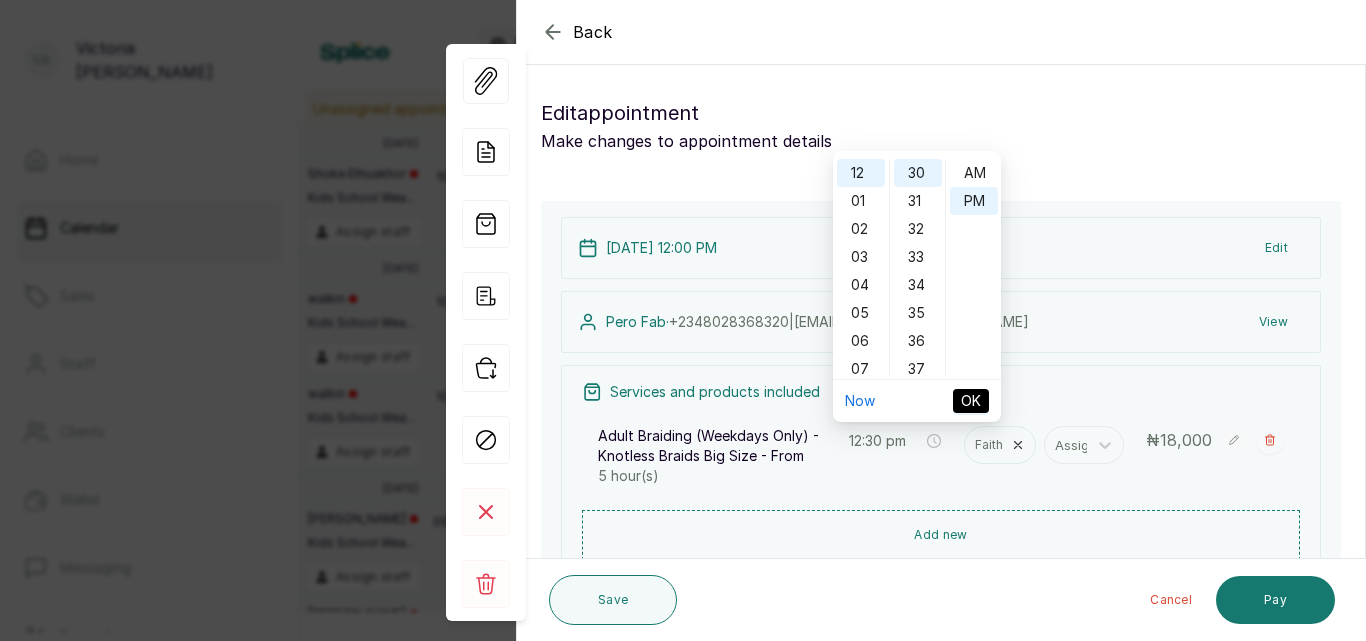 click on "OK" at bounding box center [971, 401] 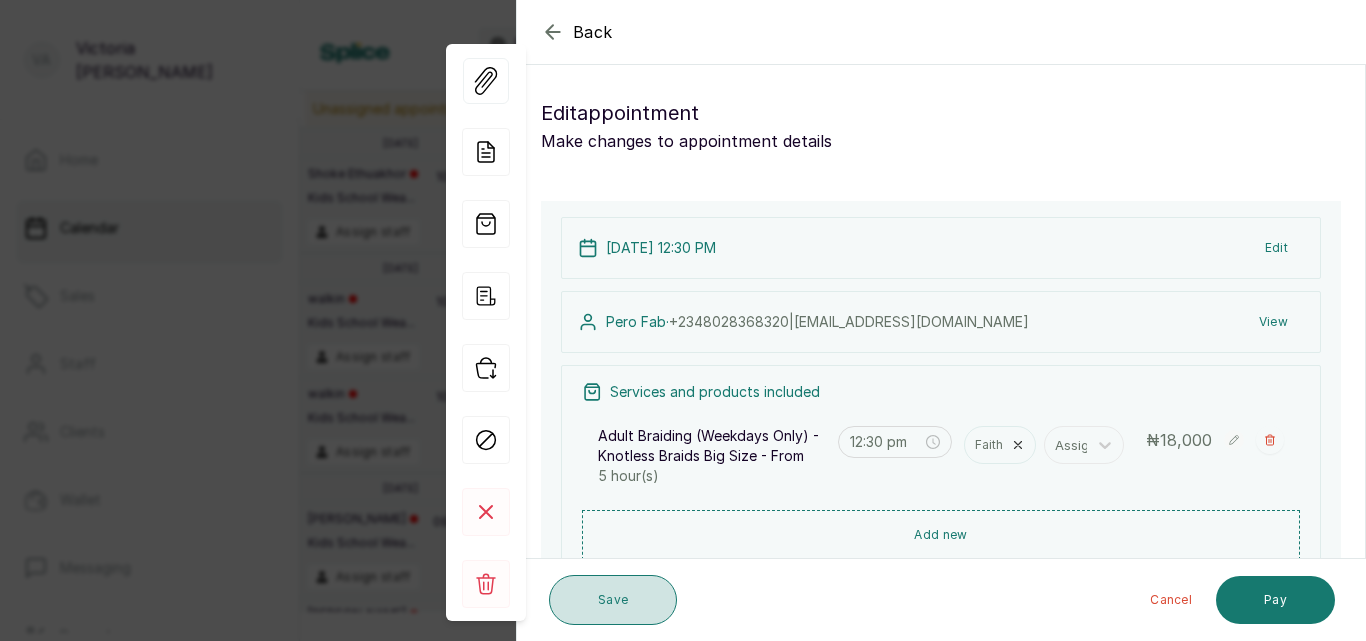 click on "Save" at bounding box center [613, 600] 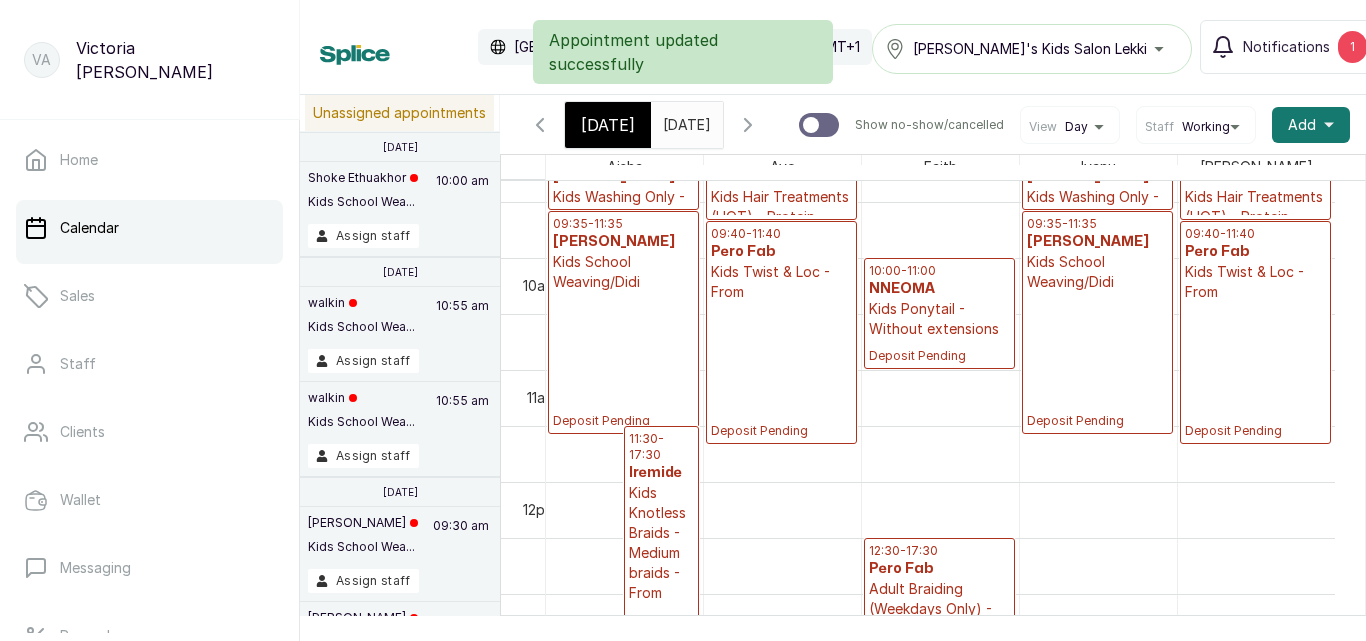 click on "Appointment updated successfully" at bounding box center [683, 52] 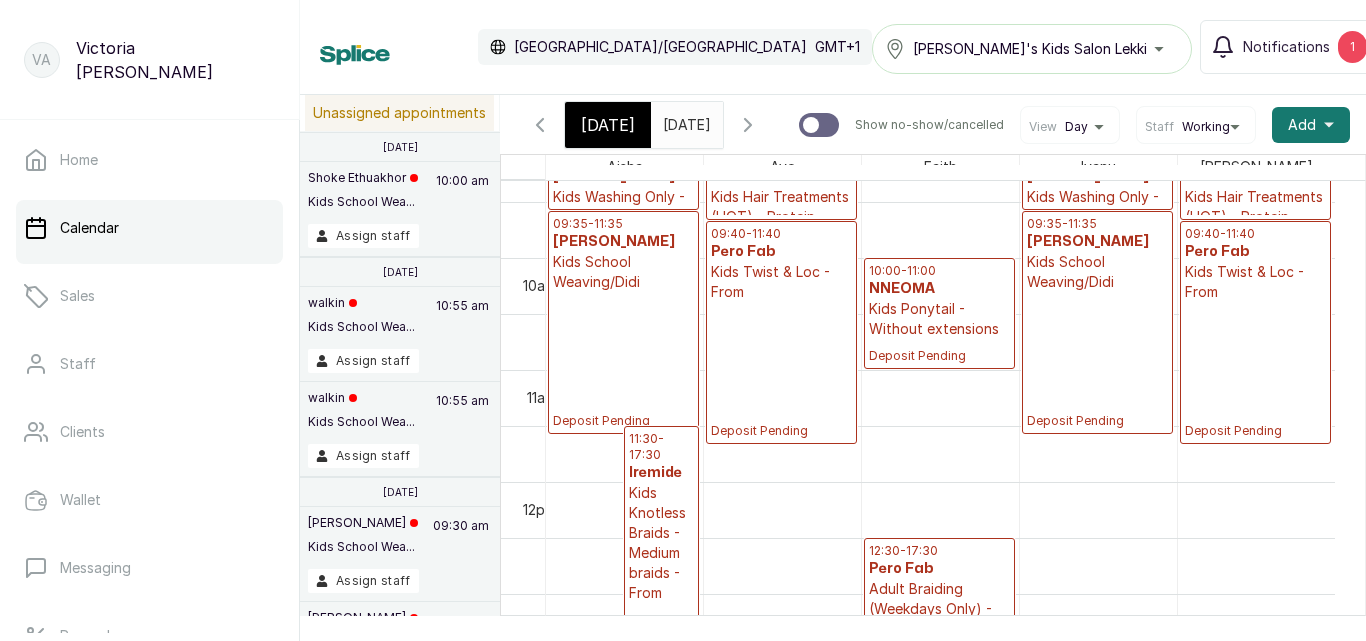 click on "1" at bounding box center [1352, 47] 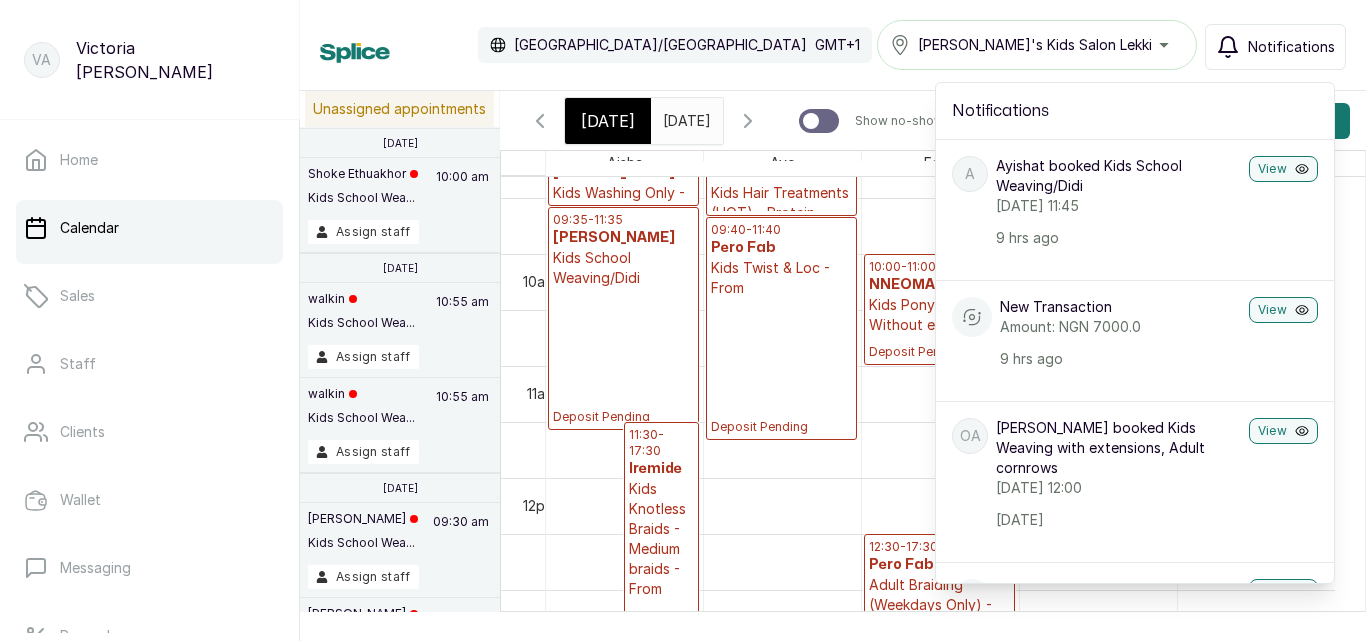 click on "Notifications" at bounding box center (1291, 47) 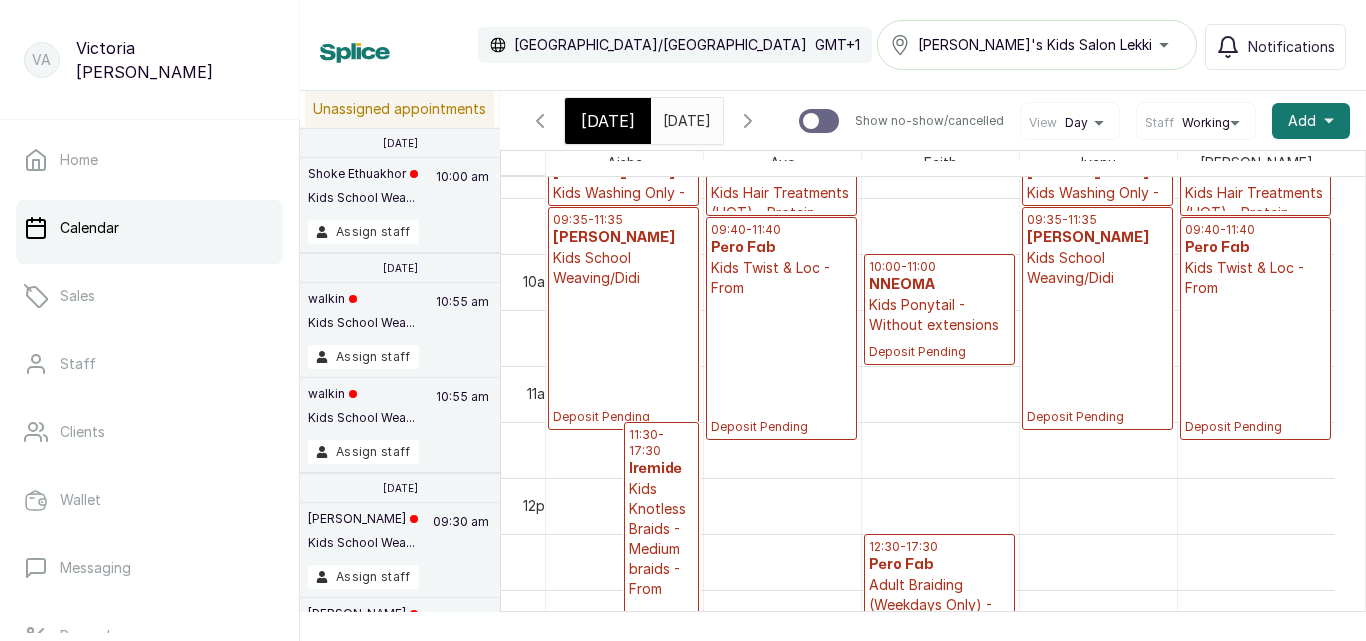 scroll, scrollTop: 768, scrollLeft: 0, axis: vertical 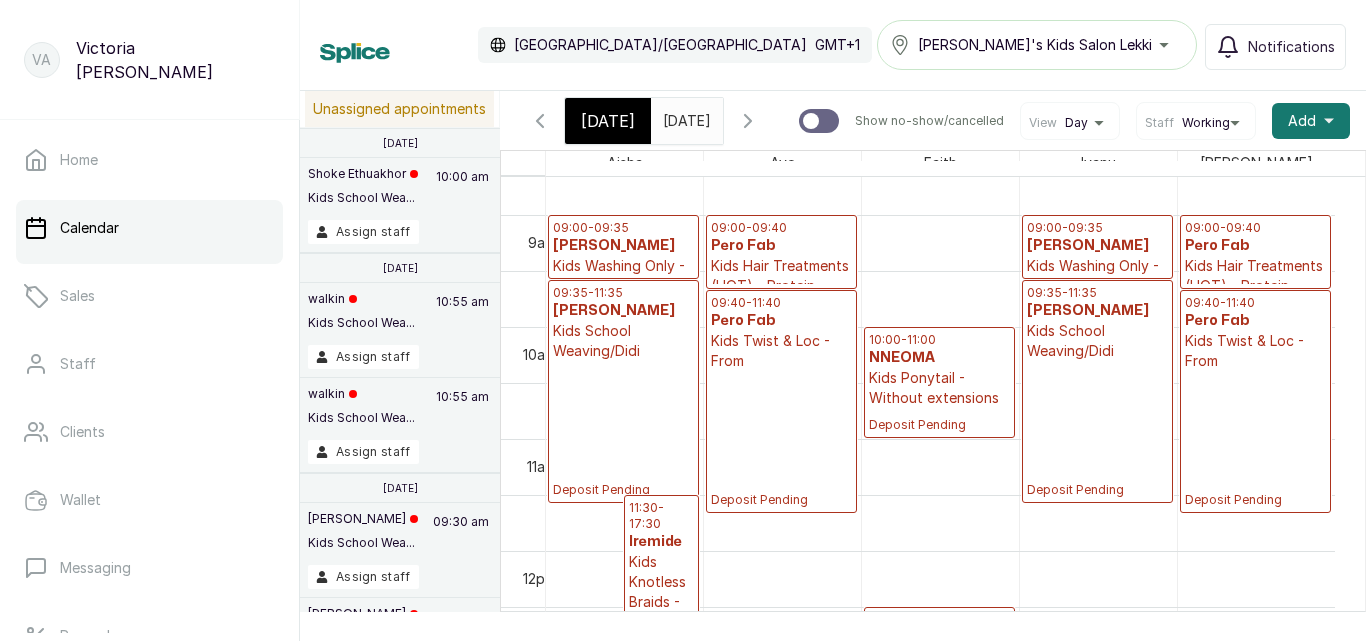 click on "[DATE]" at bounding box center [668, 116] 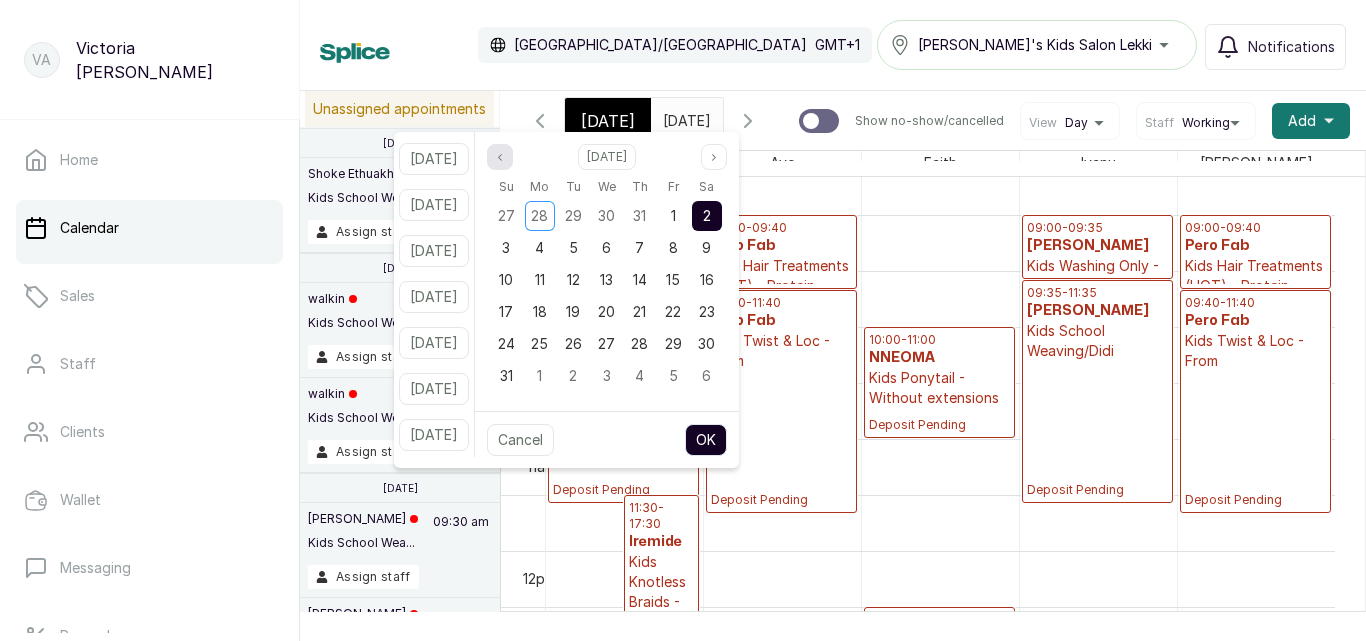 click 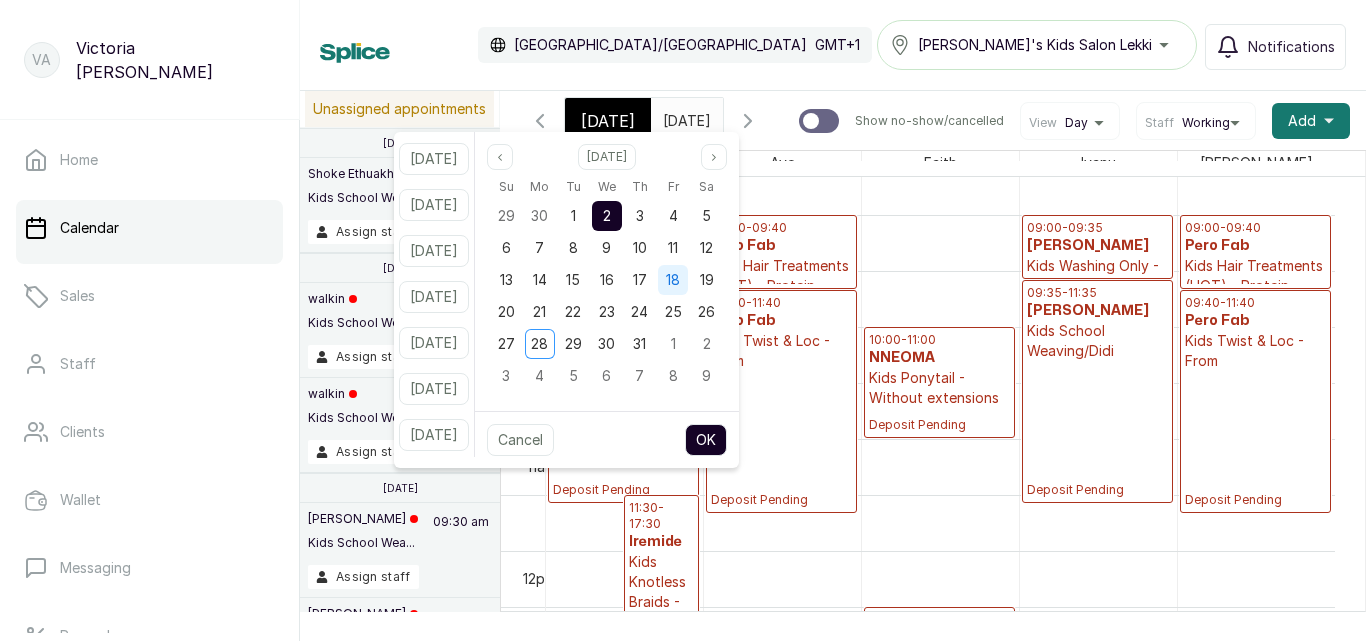 click on "18" at bounding box center (673, 279) 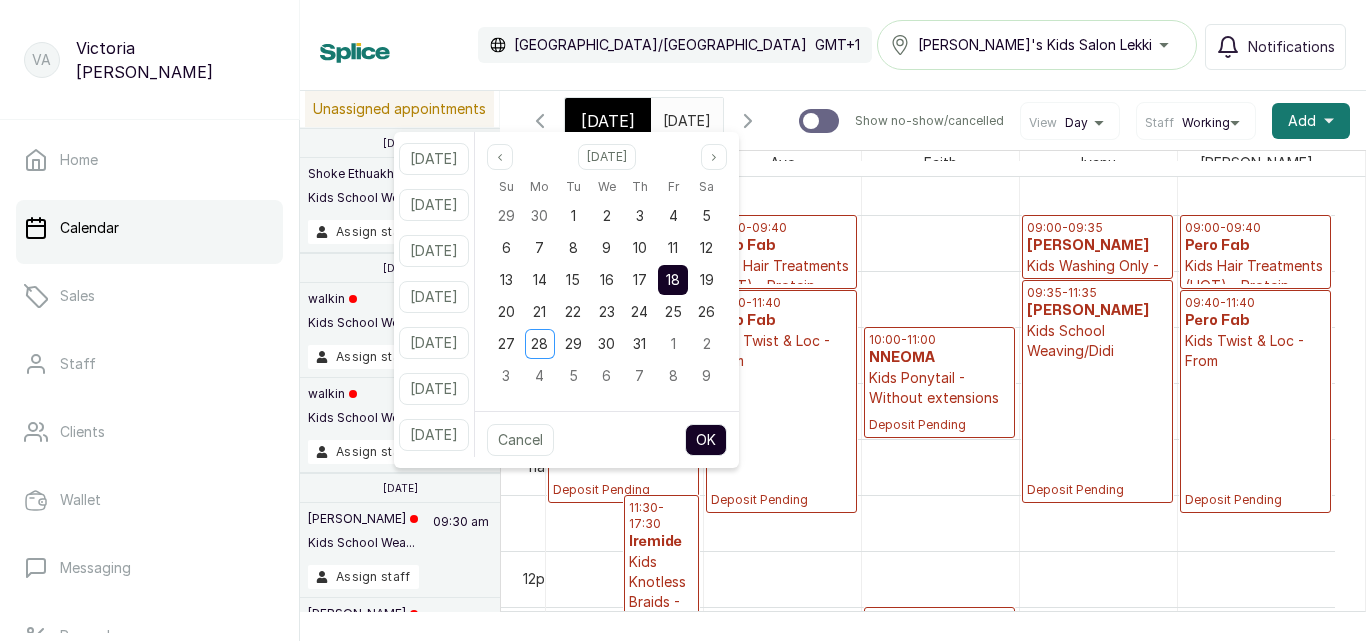 click on "18" at bounding box center [673, 279] 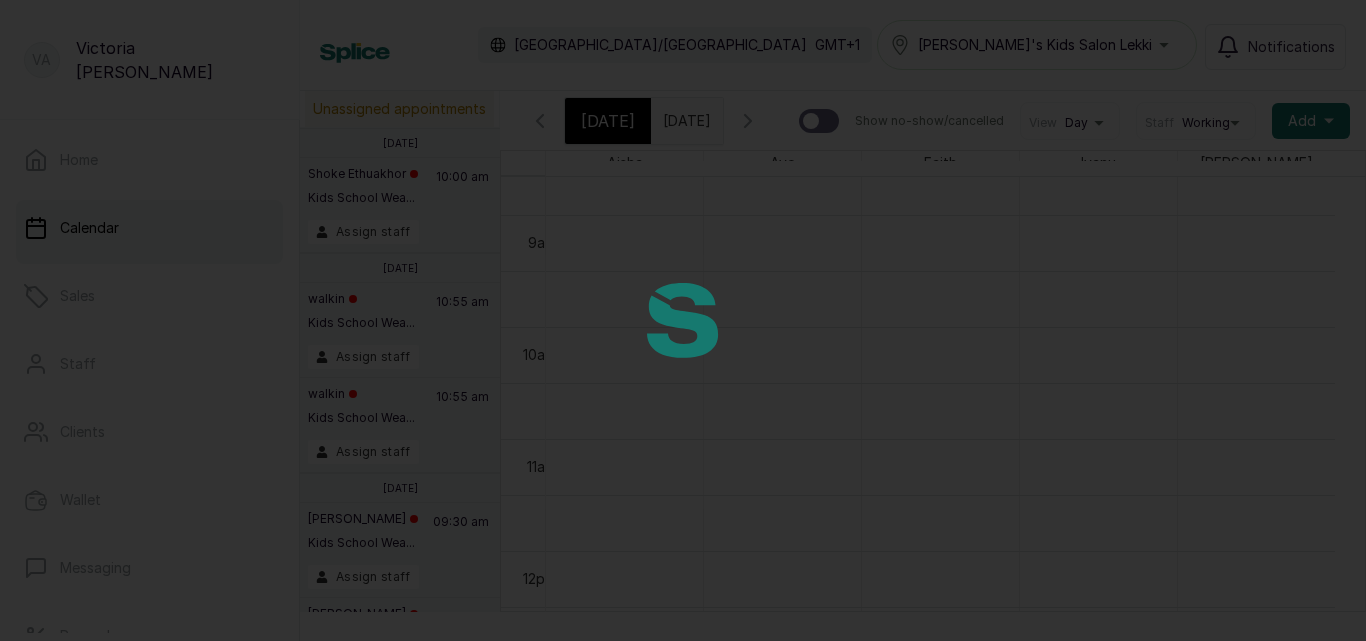 scroll, scrollTop: 673, scrollLeft: 0, axis: vertical 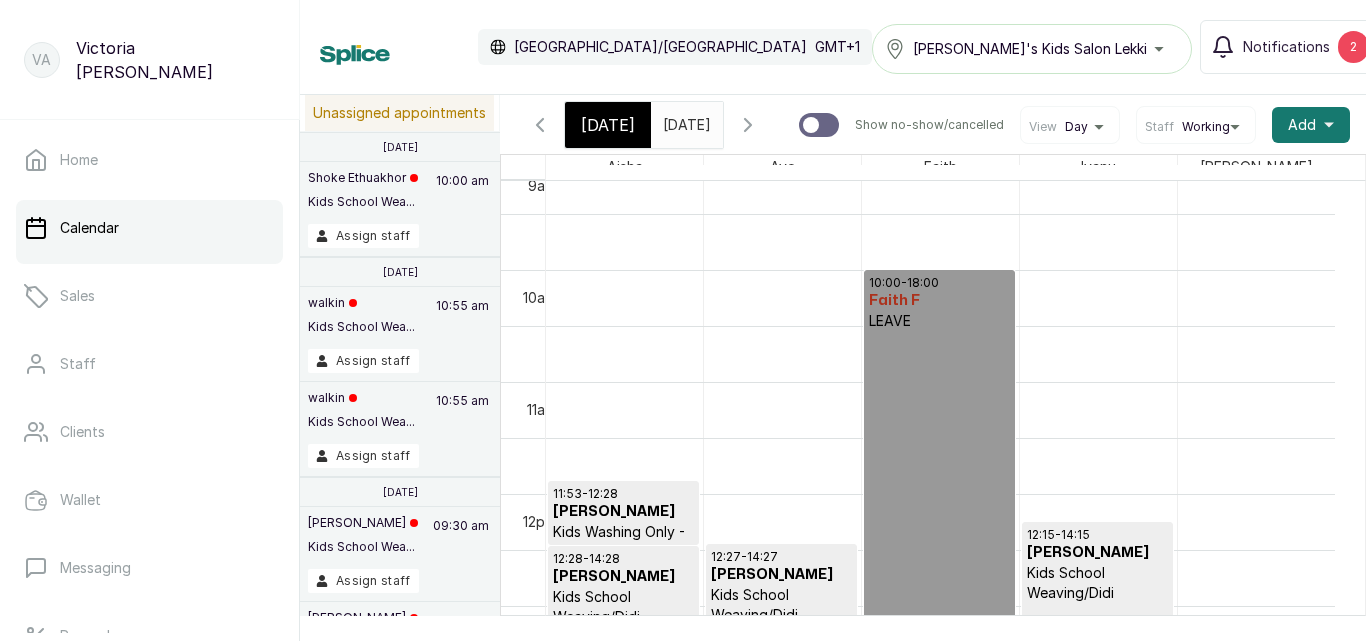 click on "[DATE]" at bounding box center [608, 125] 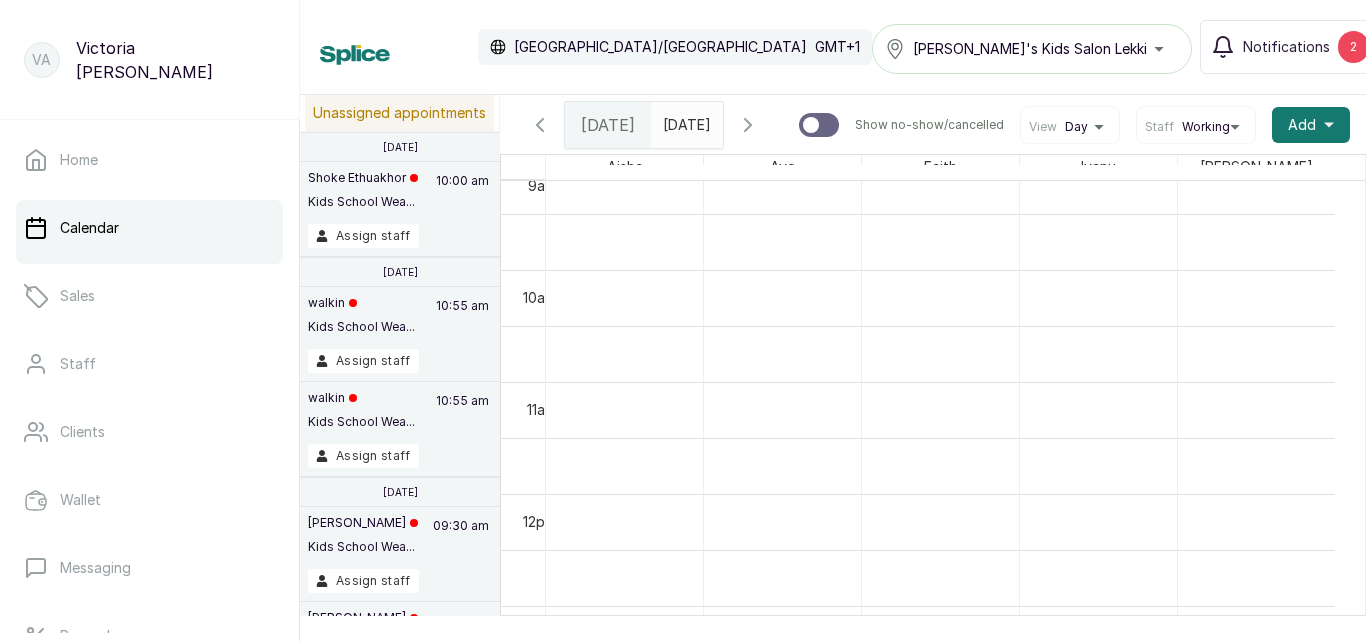 scroll, scrollTop: 673, scrollLeft: 0, axis: vertical 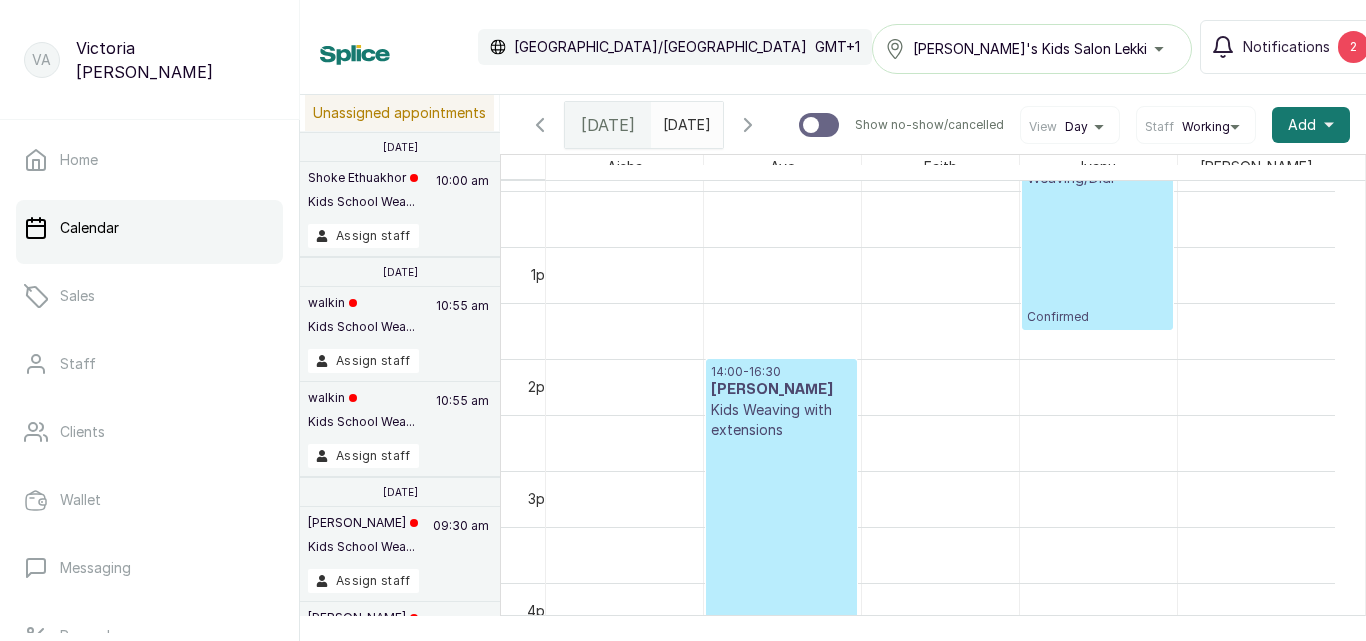 click on "14:00  -  16:30 [PERSON_NAME] Kids Weaving with extensions Confirmed" at bounding box center (781, 498) 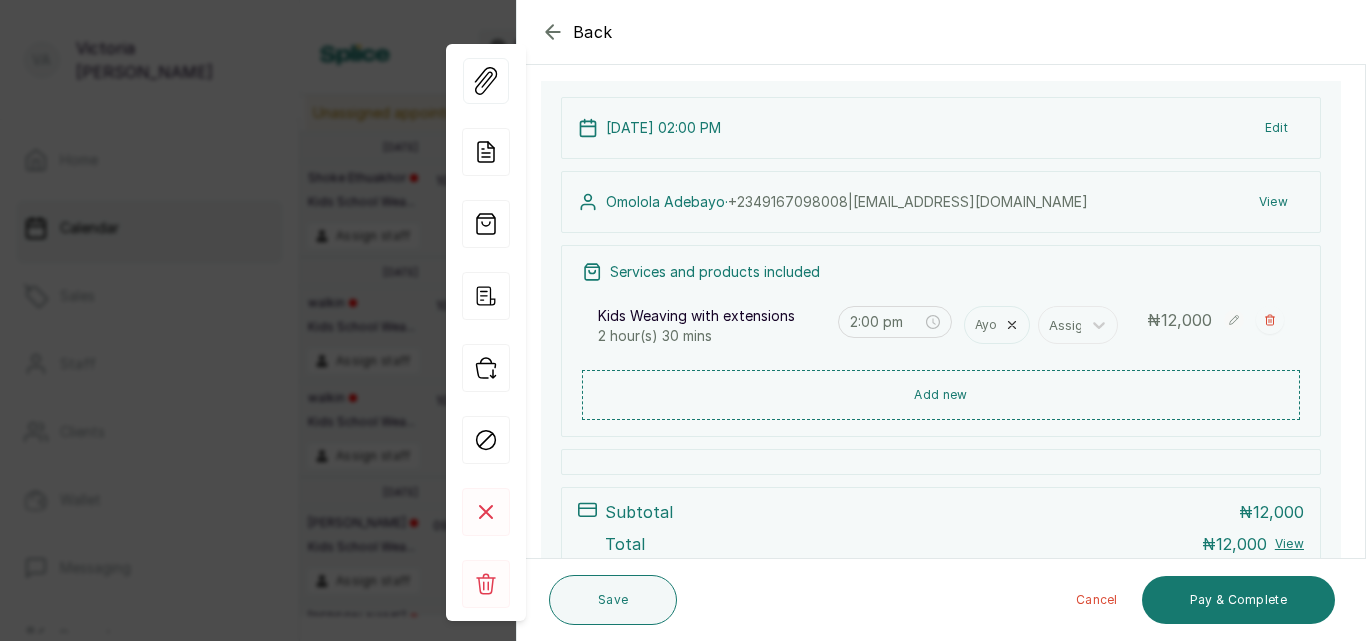 scroll, scrollTop: 191, scrollLeft: 0, axis: vertical 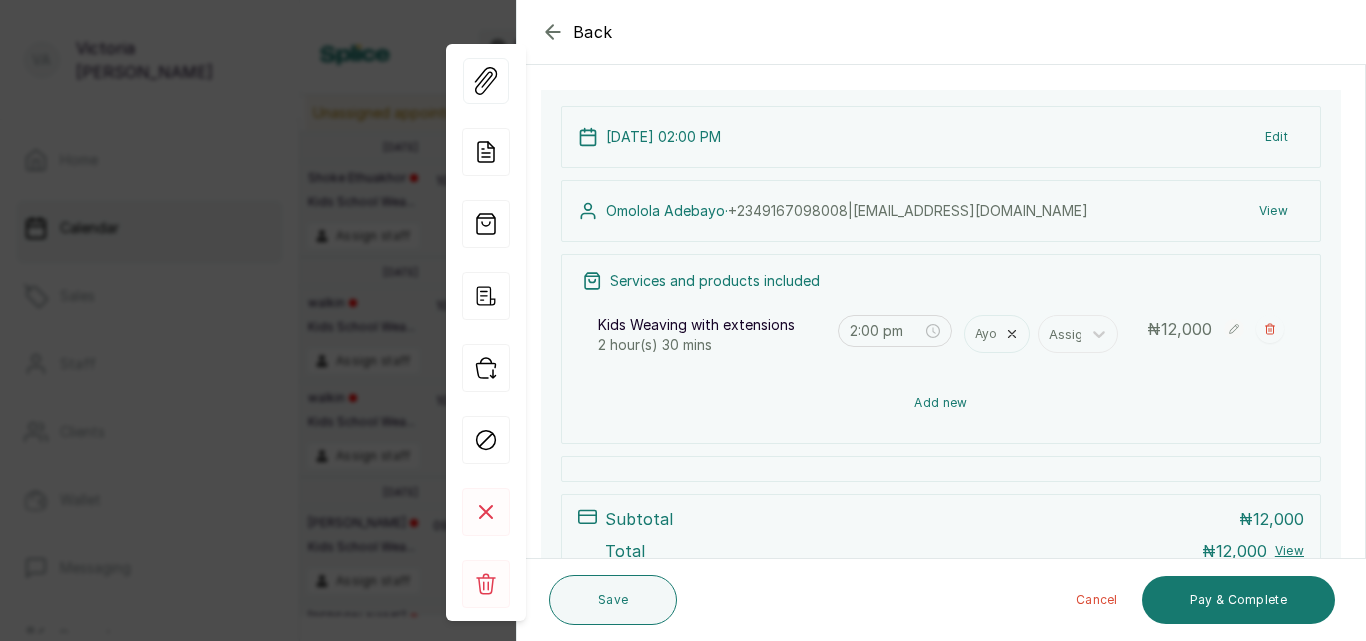 click on "Add new" at bounding box center (941, 403) 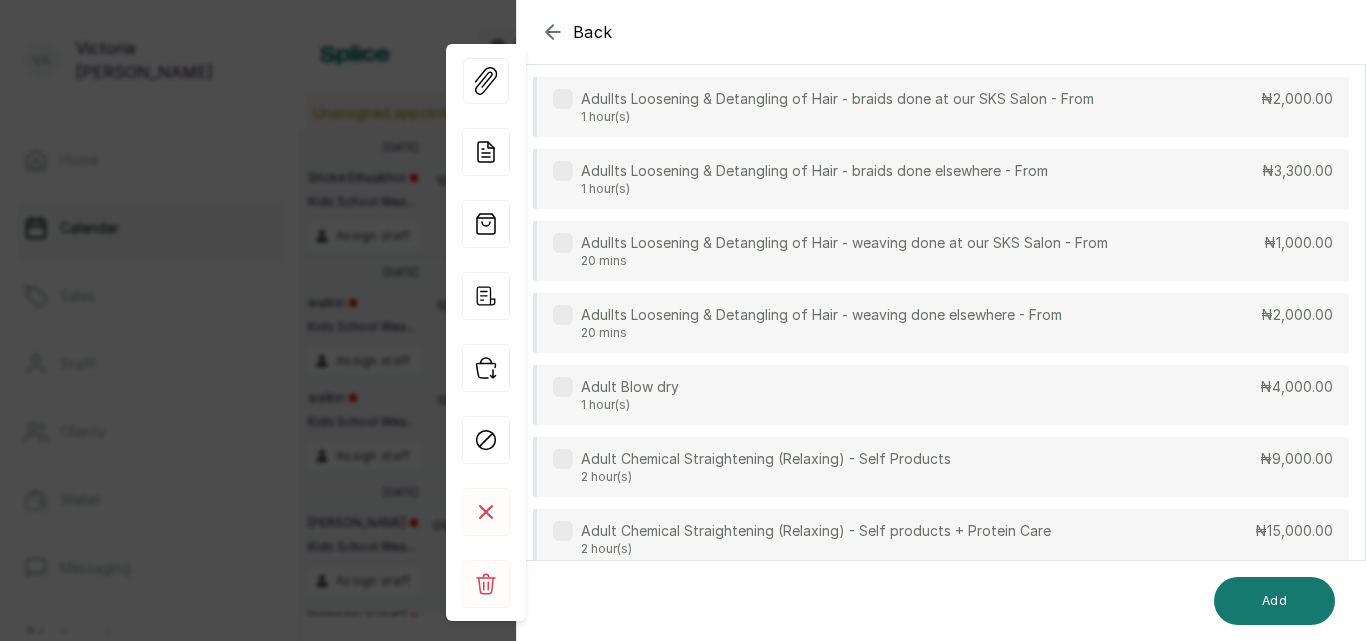 scroll, scrollTop: 149, scrollLeft: 0, axis: vertical 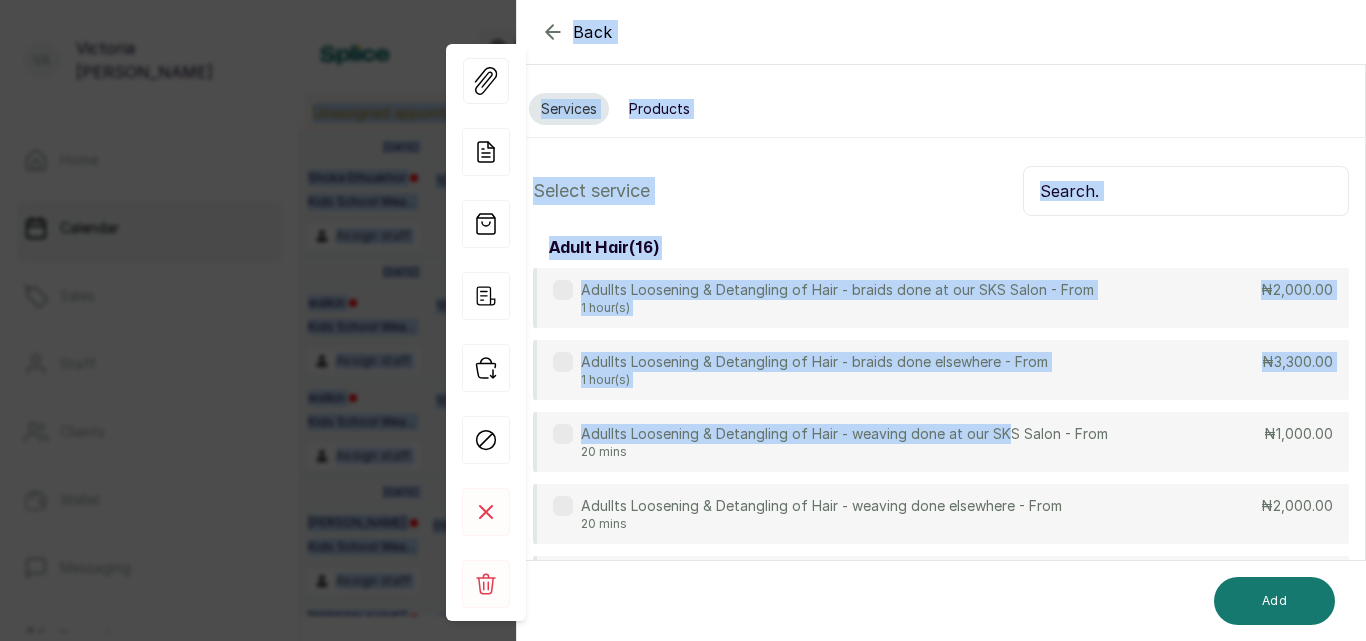 drag, startPoint x: 1004, startPoint y: 289, endPoint x: 1021, endPoint y: -87, distance: 376.38412 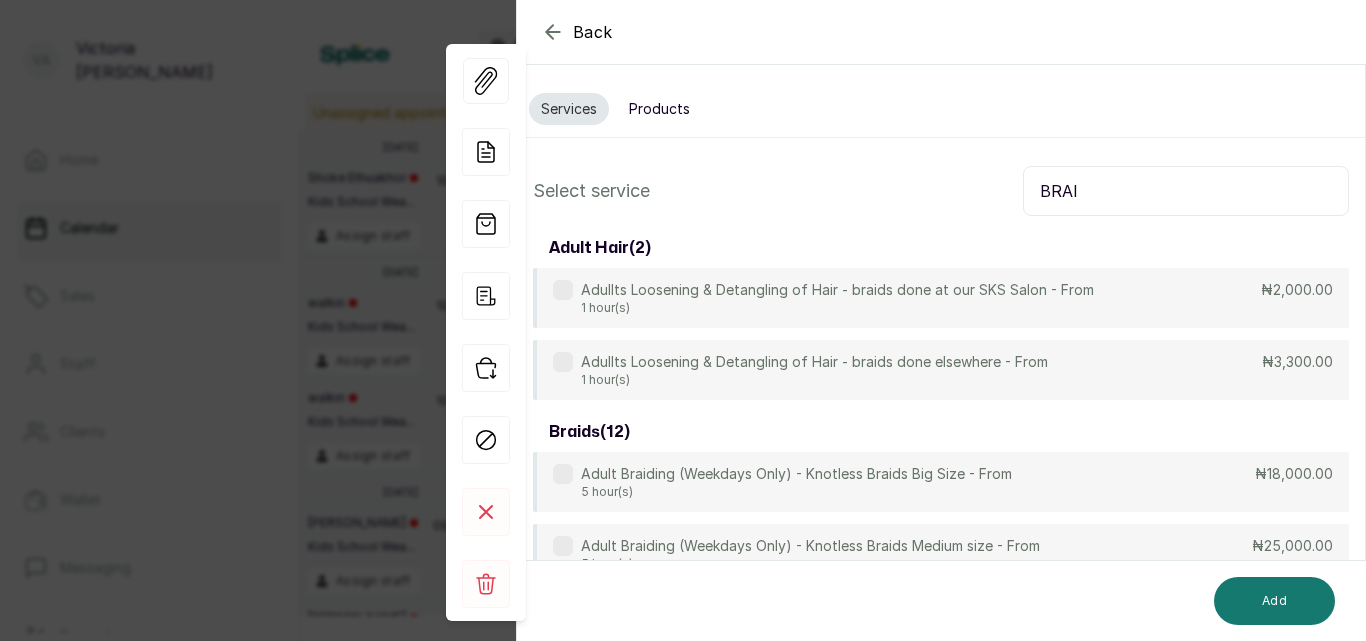 type on "BRAI" 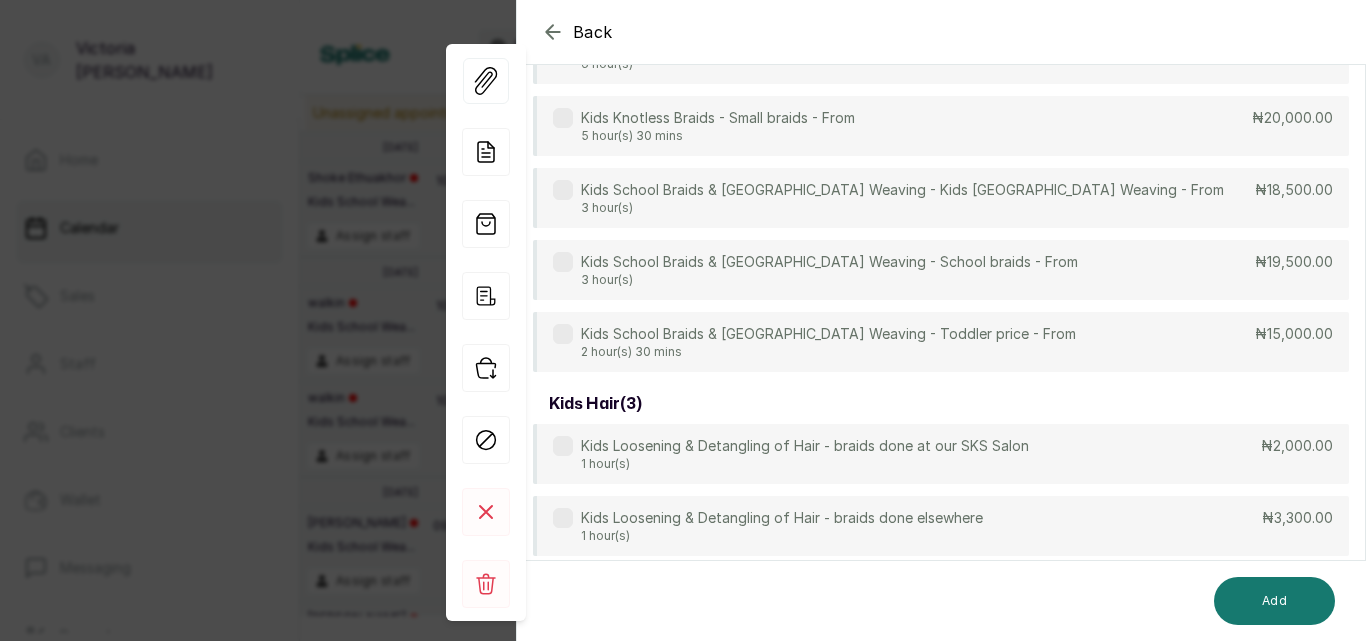 scroll, scrollTop: 924, scrollLeft: 0, axis: vertical 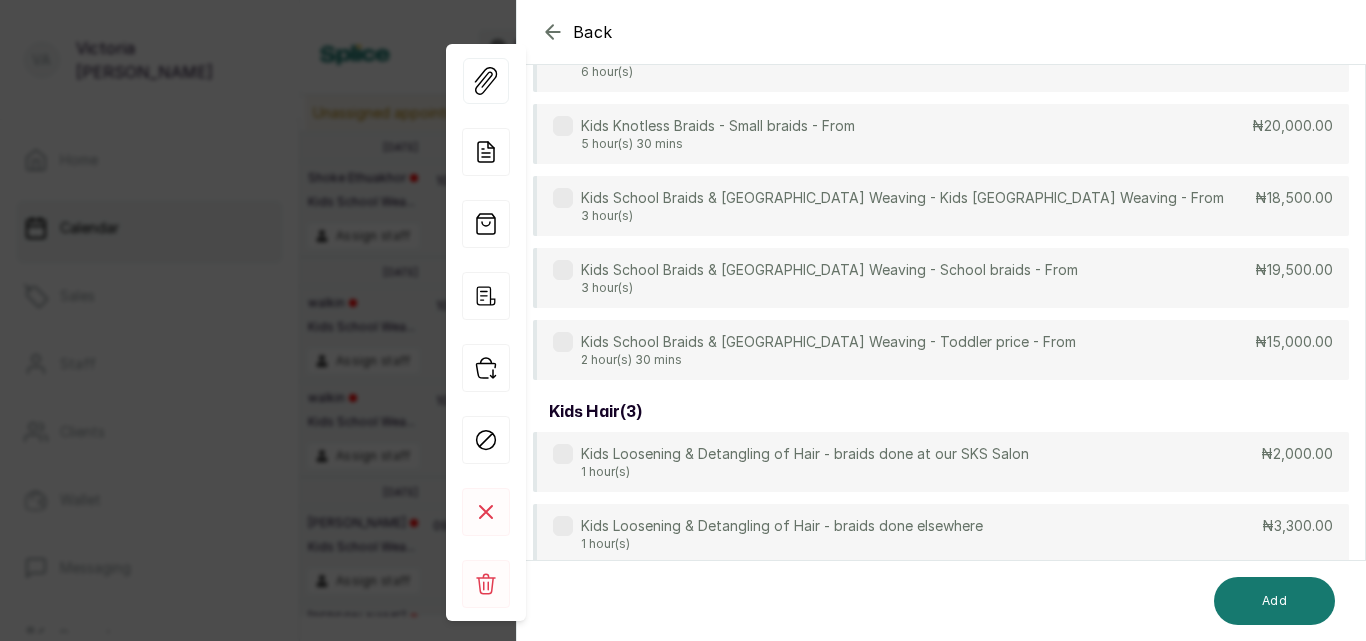 click at bounding box center [563, 198] 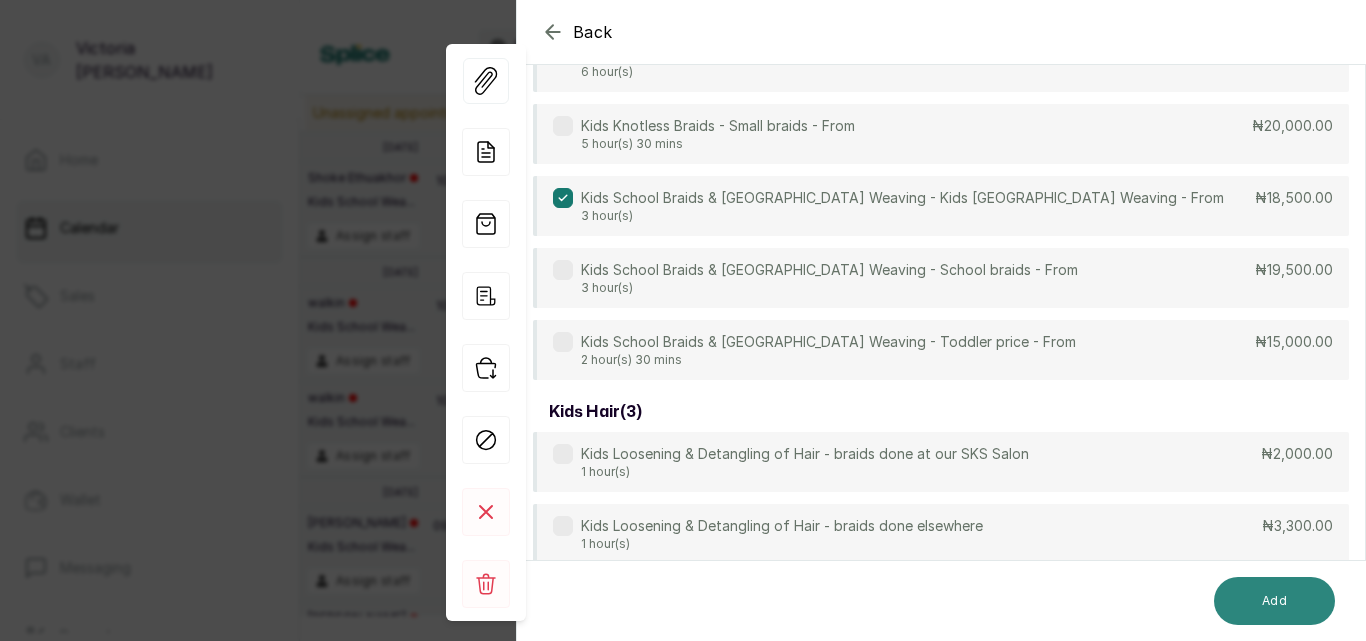 click on "Add" at bounding box center [1274, 601] 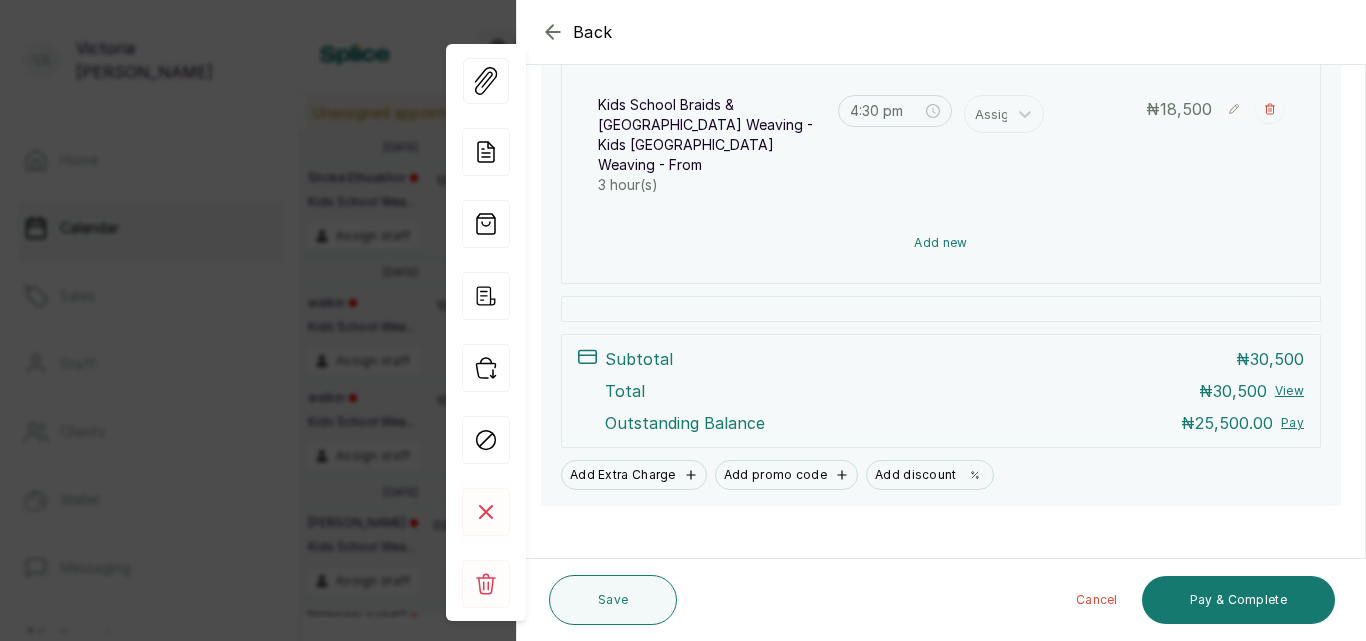 scroll, scrollTop: 485, scrollLeft: 0, axis: vertical 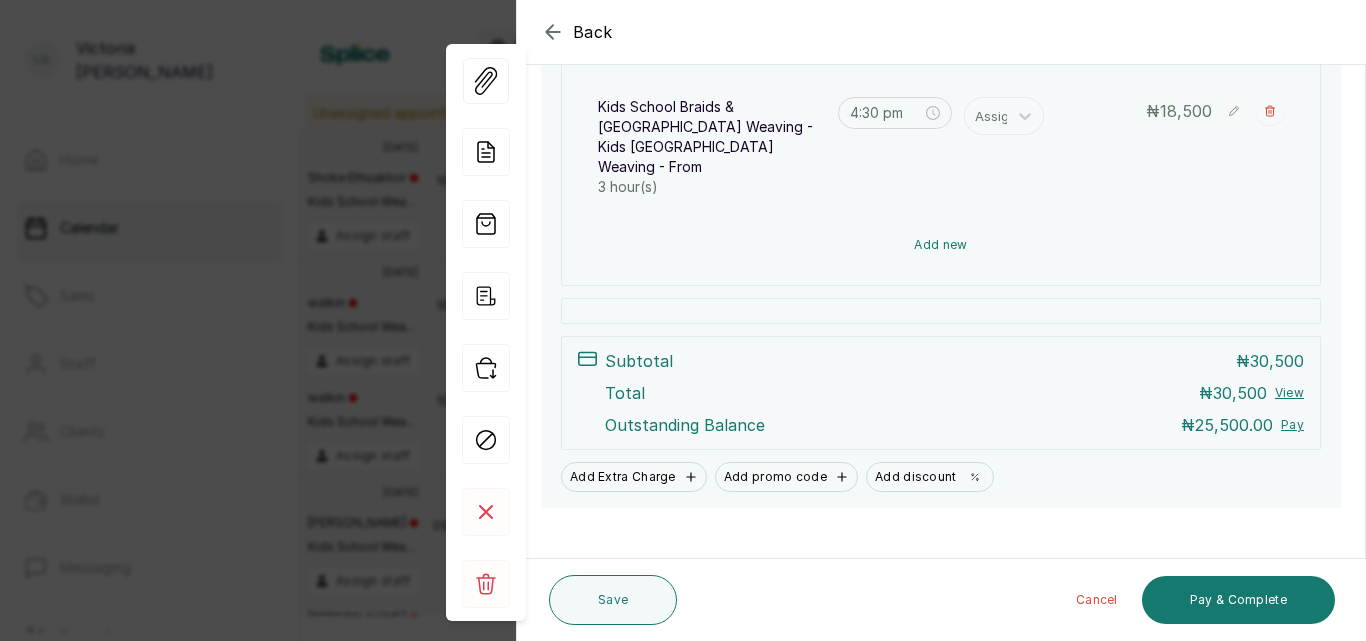 click on "Add new" at bounding box center [941, 245] 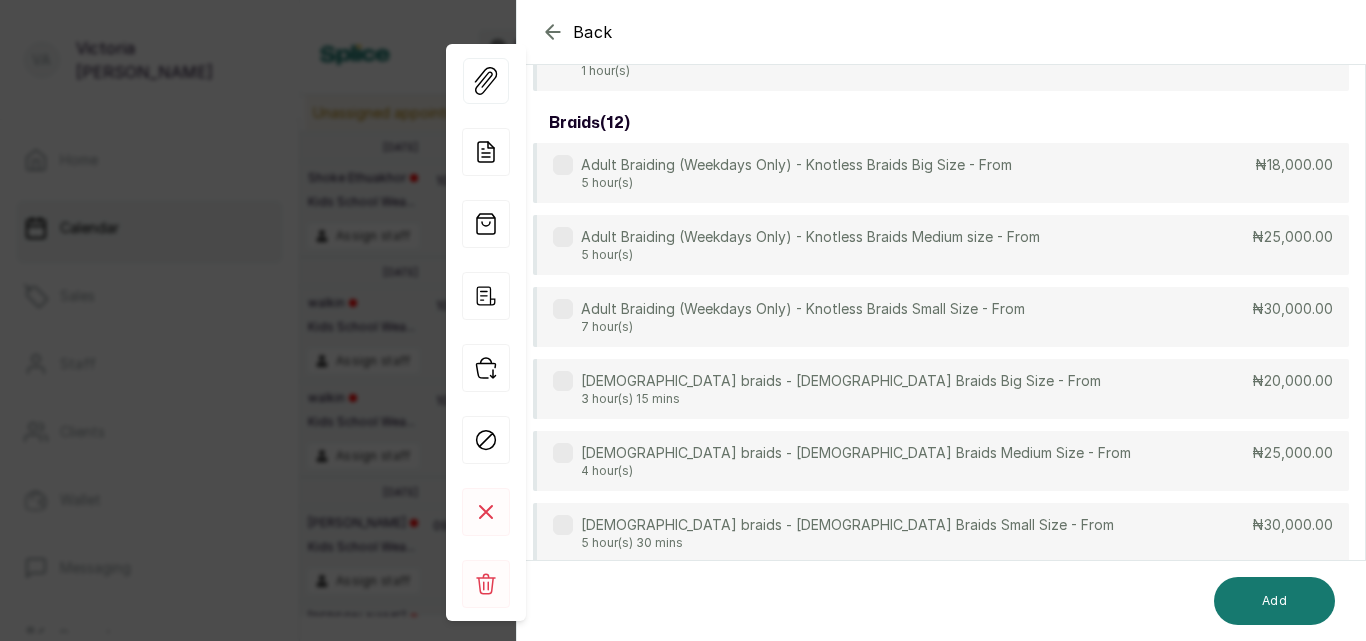 scroll, scrollTop: 149, scrollLeft: 0, axis: vertical 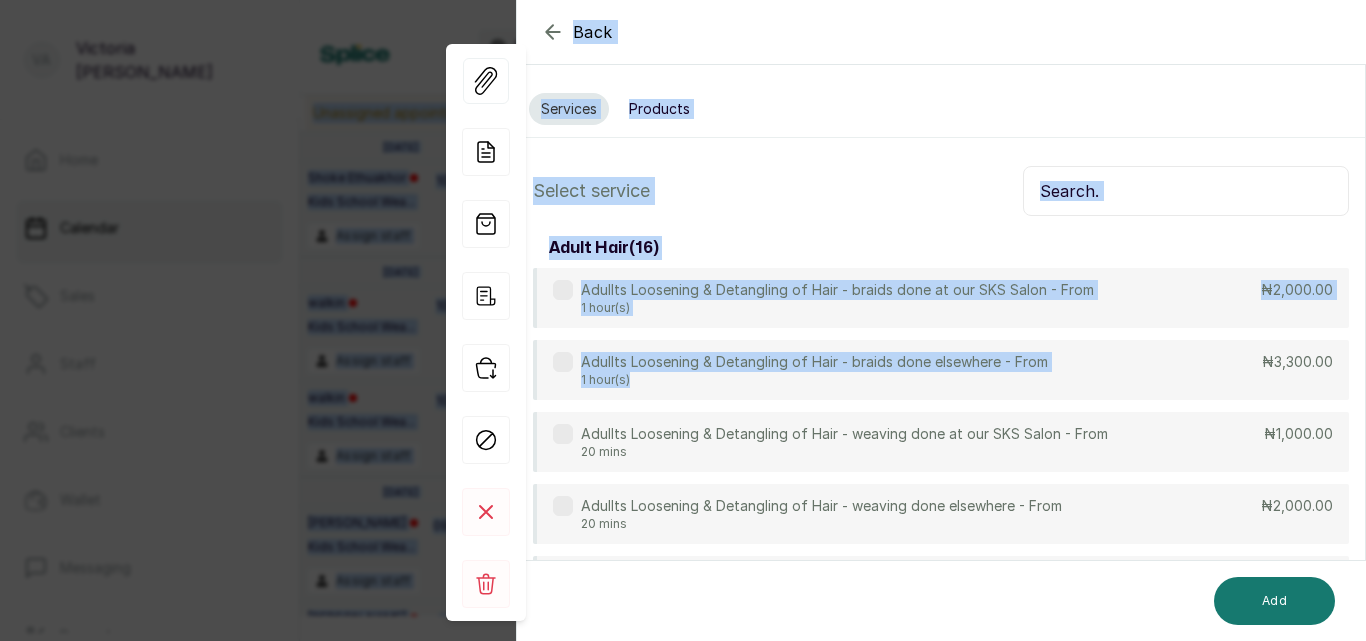 drag, startPoint x: 933, startPoint y: 248, endPoint x: 1016, endPoint y: -87, distance: 345.12897 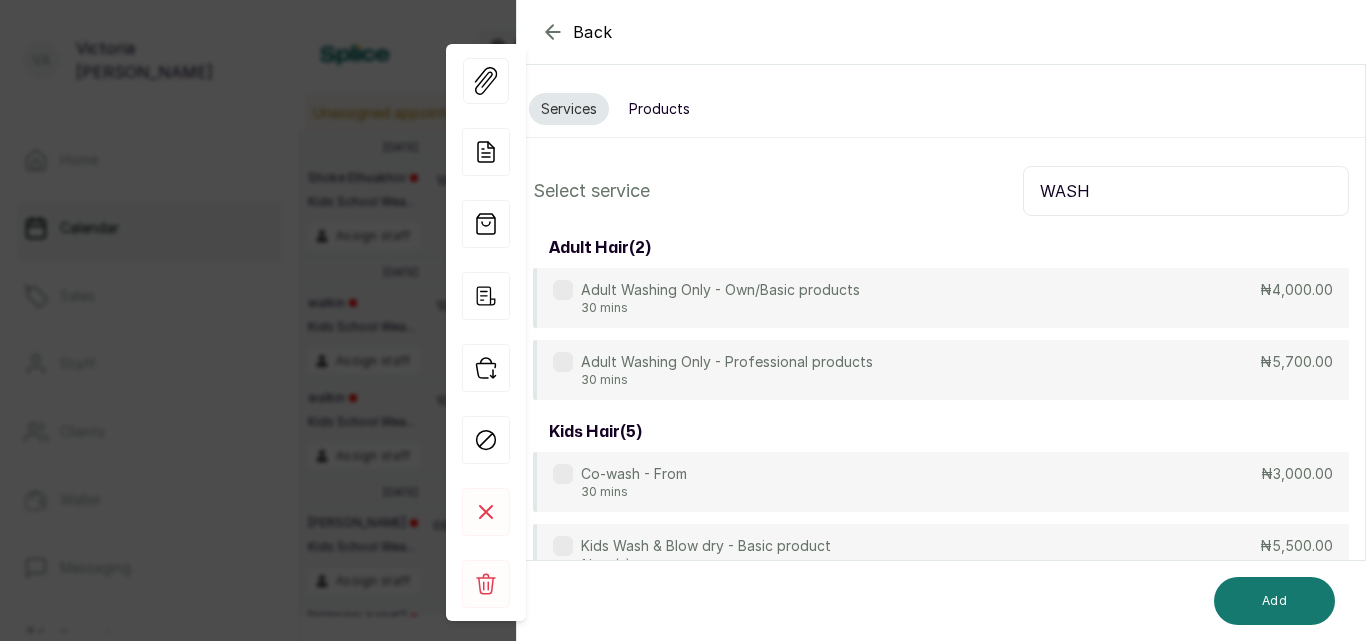 type on "WASH" 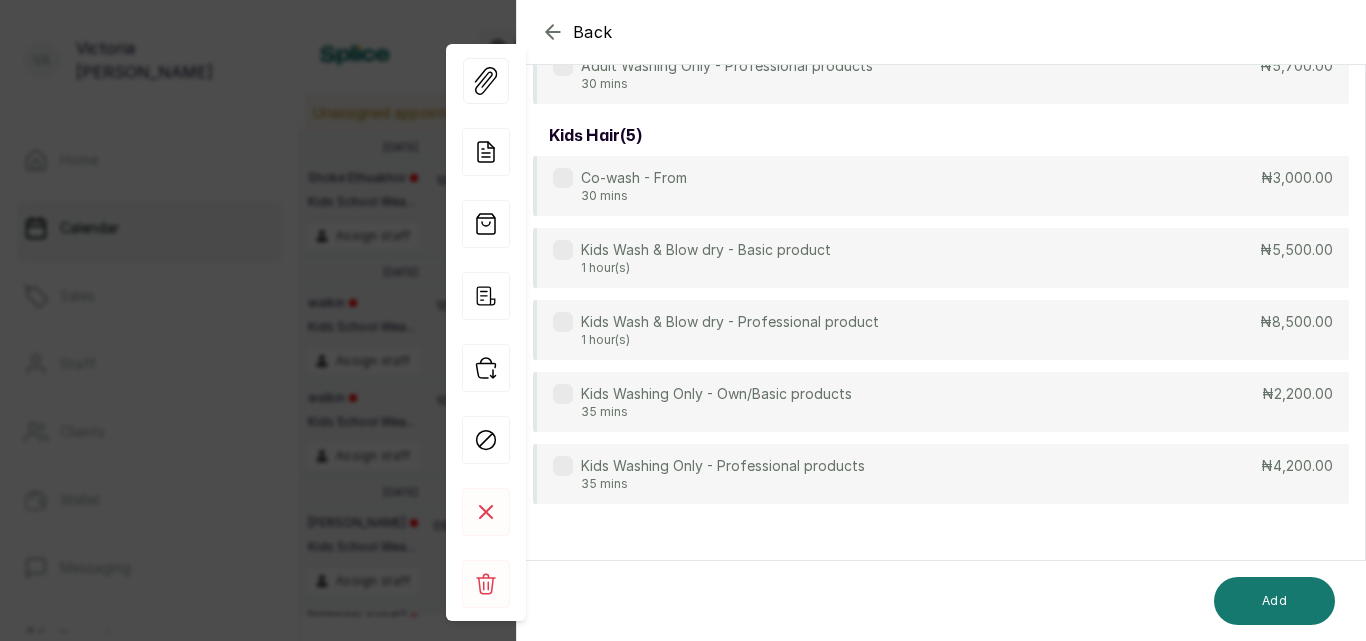 click at bounding box center (563, 466) 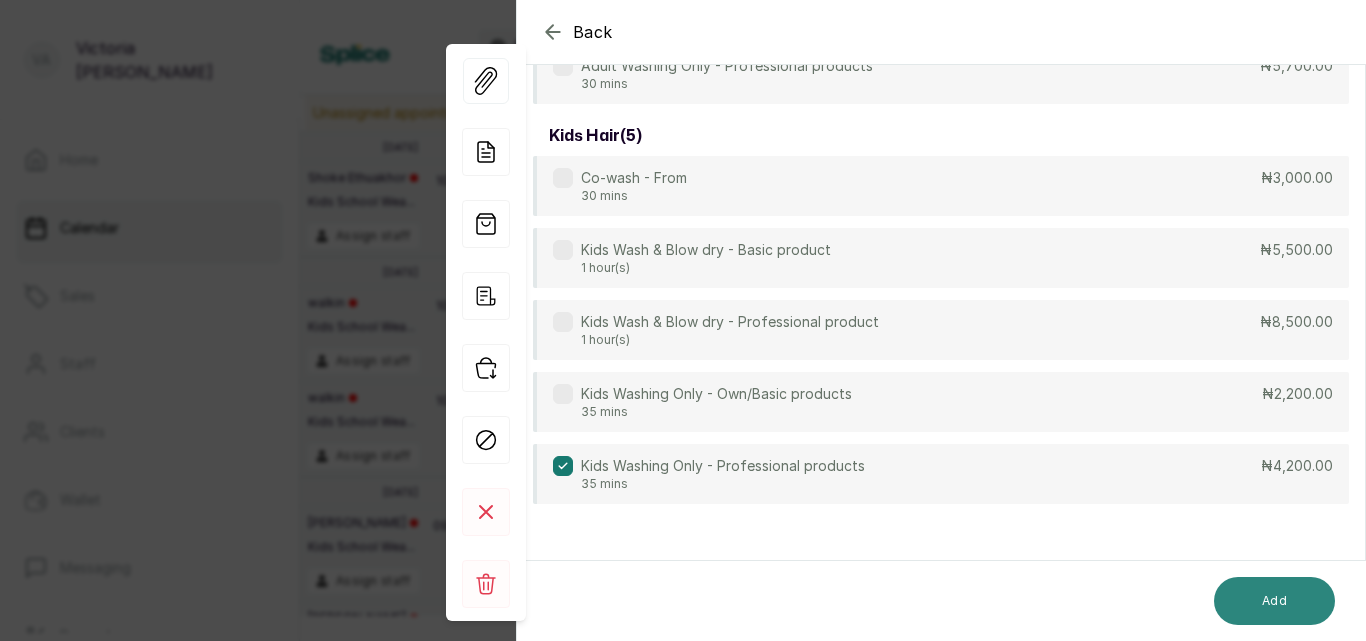 click on "Add" at bounding box center (1274, 601) 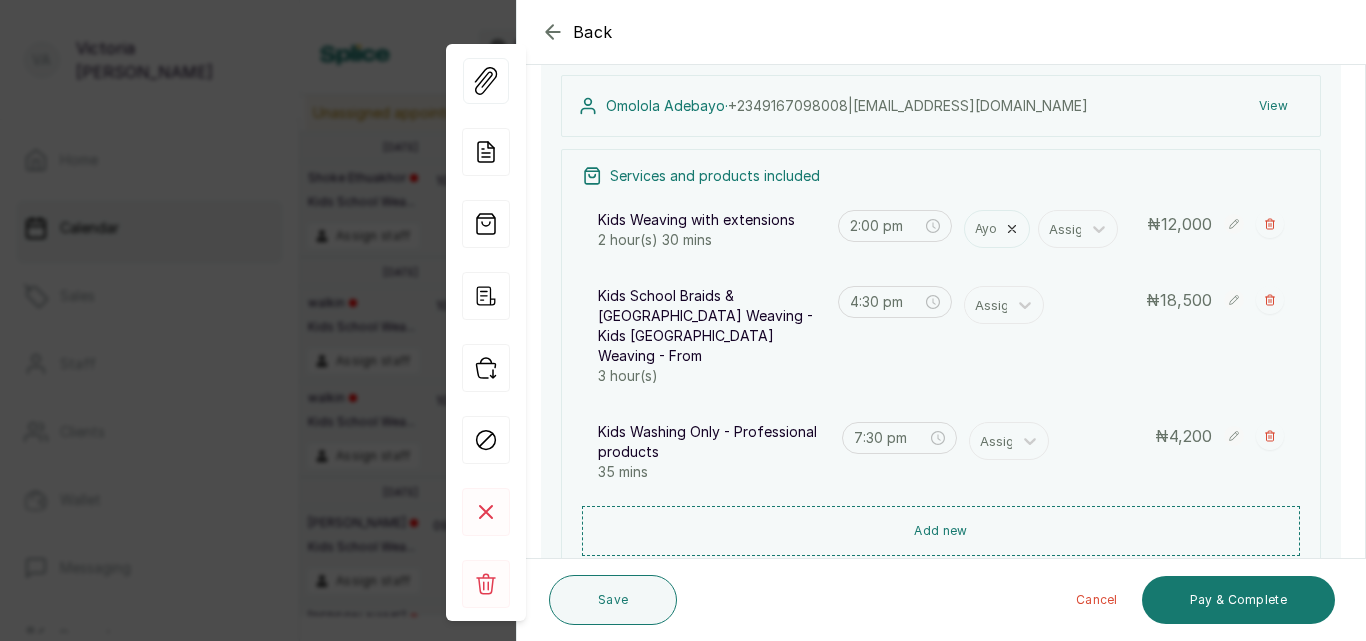 click 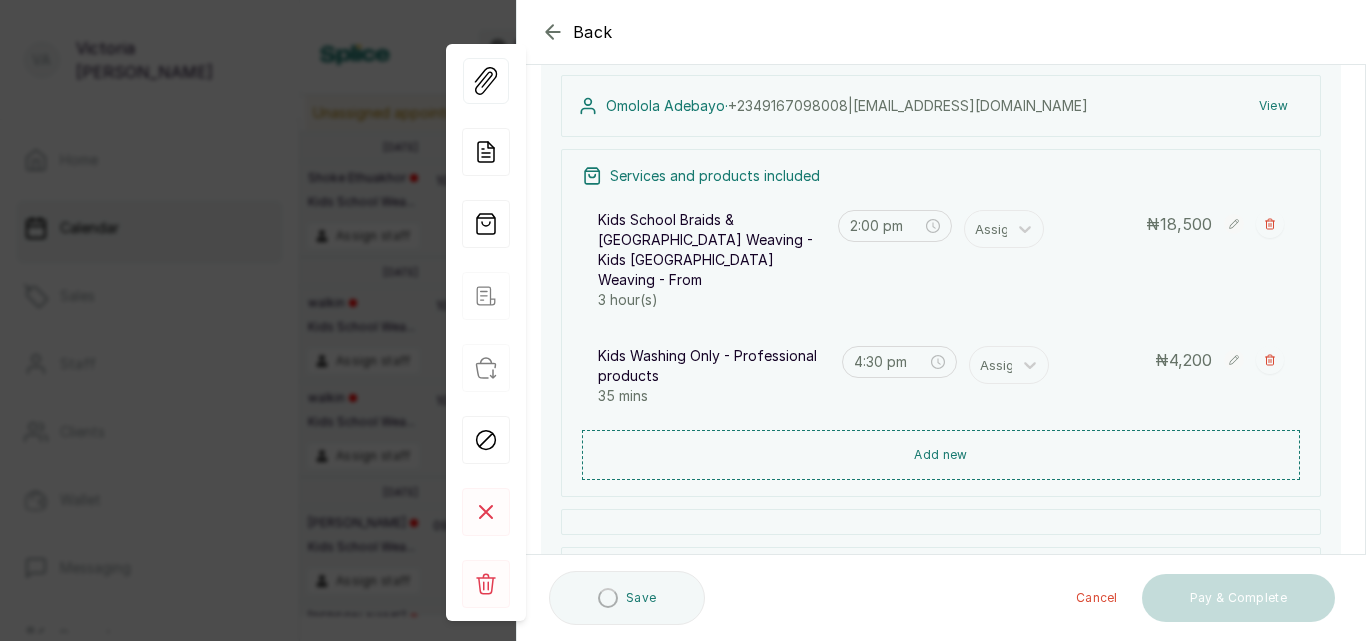 type on "4:30 pm" 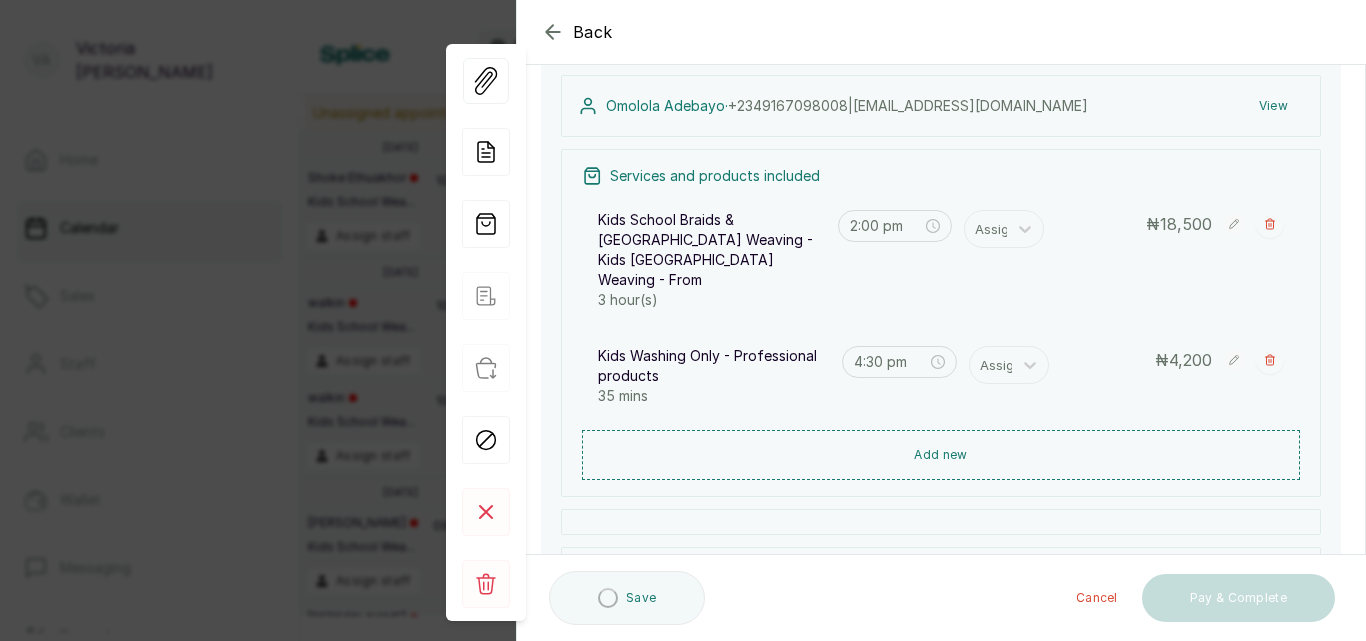 type on "7:30 pm" 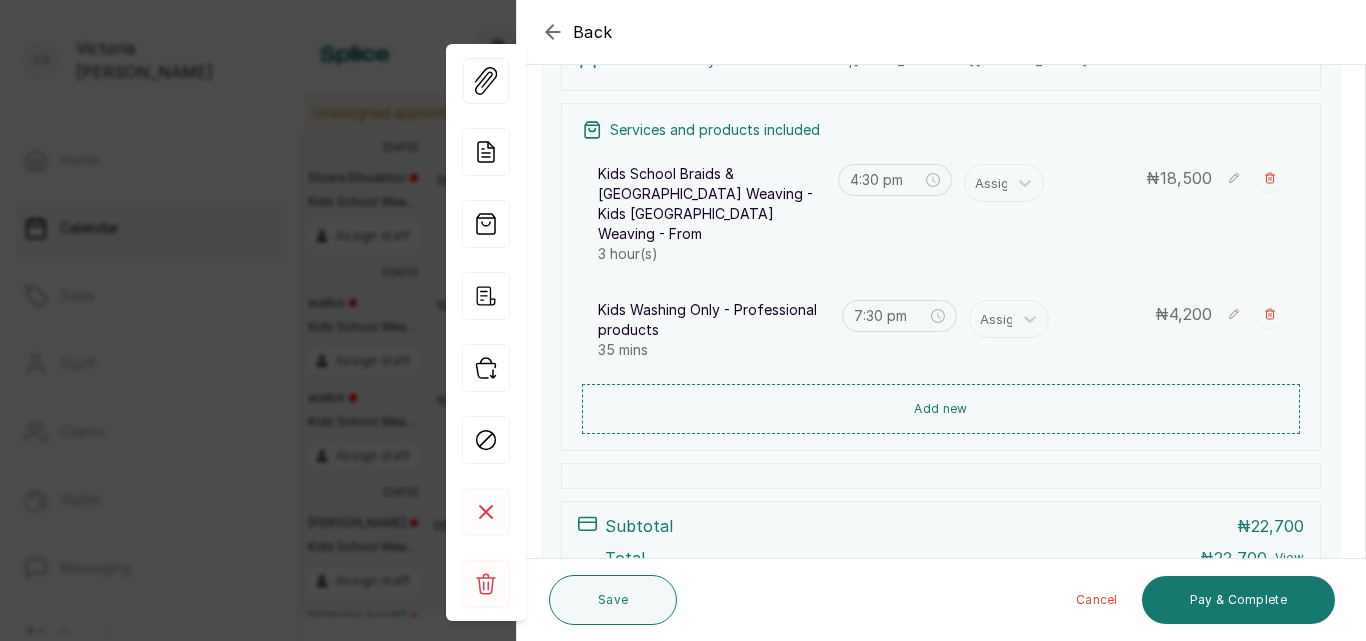 scroll, scrollTop: 302, scrollLeft: 0, axis: vertical 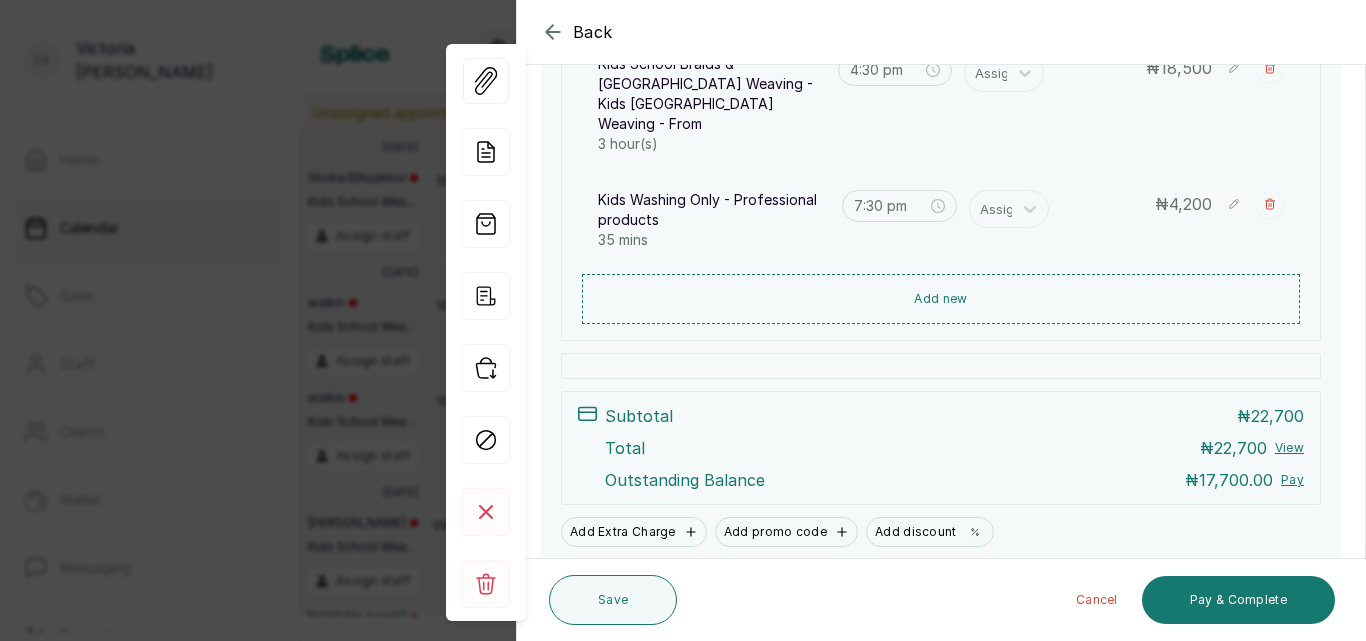 drag, startPoint x: 1365, startPoint y: 354, endPoint x: 1365, endPoint y: 294, distance: 60 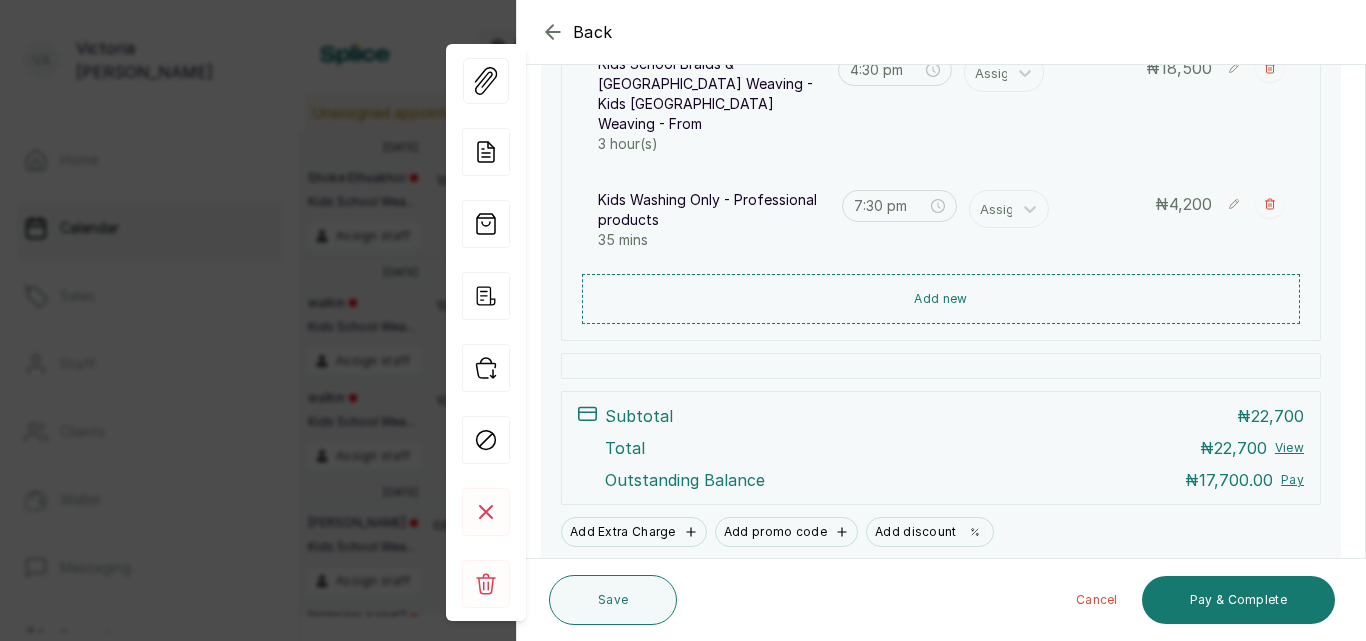 click on "Back Appointment Details Edit  appointment     Make changes to appointment details [PERSON_NAME]  has made  A deposit ₦5,000.00  paid by  Bank Transfer Appointment type Online Walk-in Phone Appointment Date [DATE] Appointment Time 2:00 pm  Add services  Add service   Kids School Braids & [GEOGRAPHIC_DATA] Weaving - Kids [GEOGRAPHIC_DATA] Weaving  - From   3 hour(s) Assign 4:30 pm ₦ 18,500   Kids Washing Only  - Professional products   35 mins Assign 7:30 pm ₦ 4,200  Add products   No Products added Add product Subtotal ₦22,700.00 Total ₦ 22,700 Amount paid ₦5,000.00 Outstanding Balance ₦17,700.00 Add Extra Charge Add promo code Add discount Note 1000 of 1000 characters left Client has made payment [DATE] 02:00 PM Edit [PERSON_NAME]  ·  [PHONE_NUMBER]  |  [EMAIL_ADDRESS][DOMAIN_NAME] View Services and products included Kids School Braids & [GEOGRAPHIC_DATA] Weaving - Kids [GEOGRAPHIC_DATA] Weaving  - From 3 hour(s) 4:30 pm Assign ₦ 18,500 Kids Washing Only  - Professional products 35 mins 7:30 pm Assign ₦ 4,200 Add new" at bounding box center [941, 320] 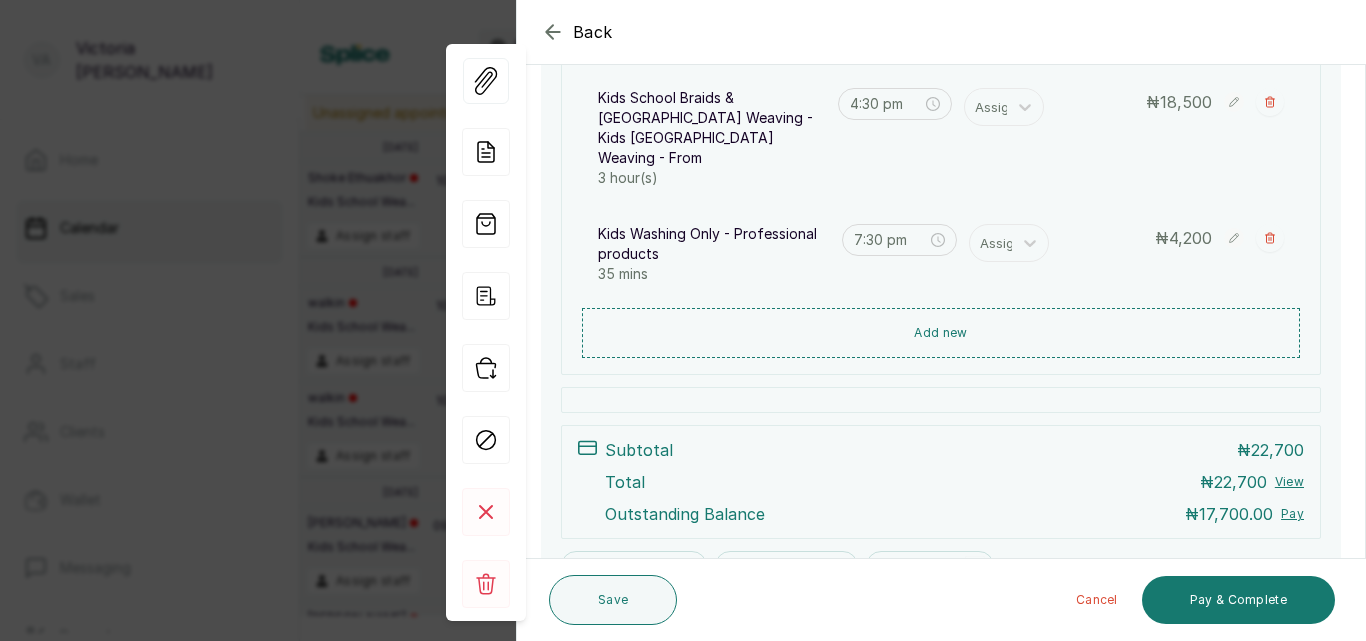 scroll, scrollTop: 410, scrollLeft: 0, axis: vertical 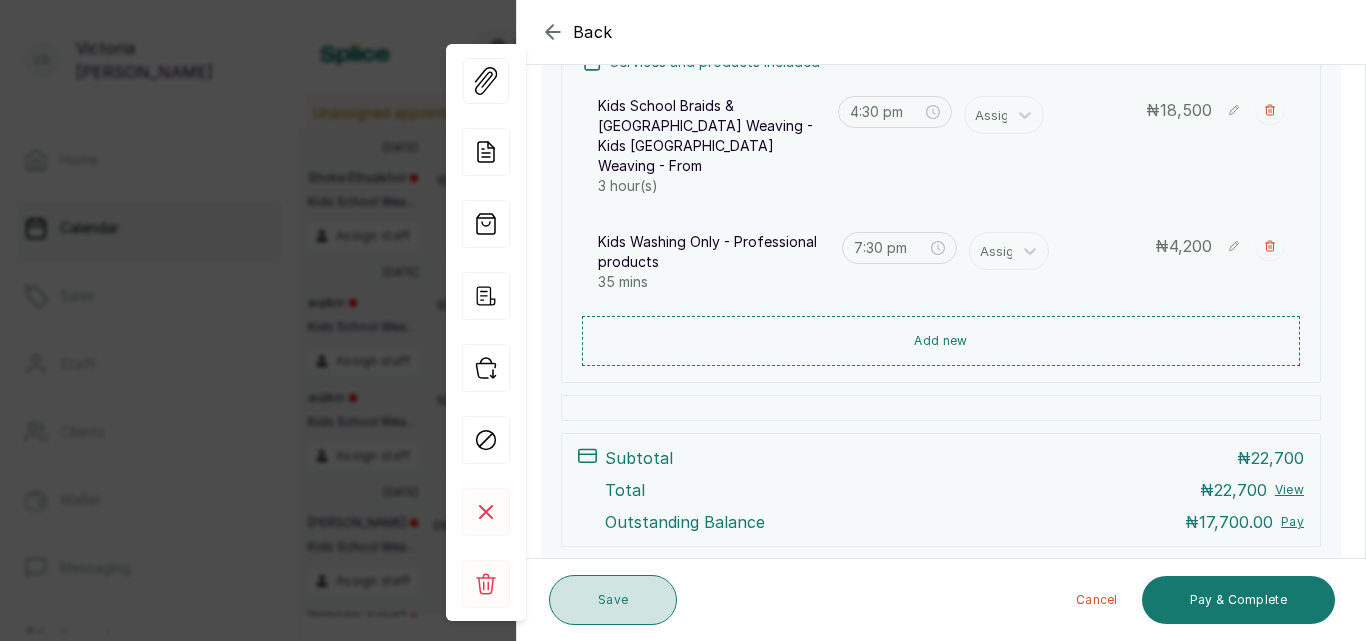 click on "Save" at bounding box center [613, 600] 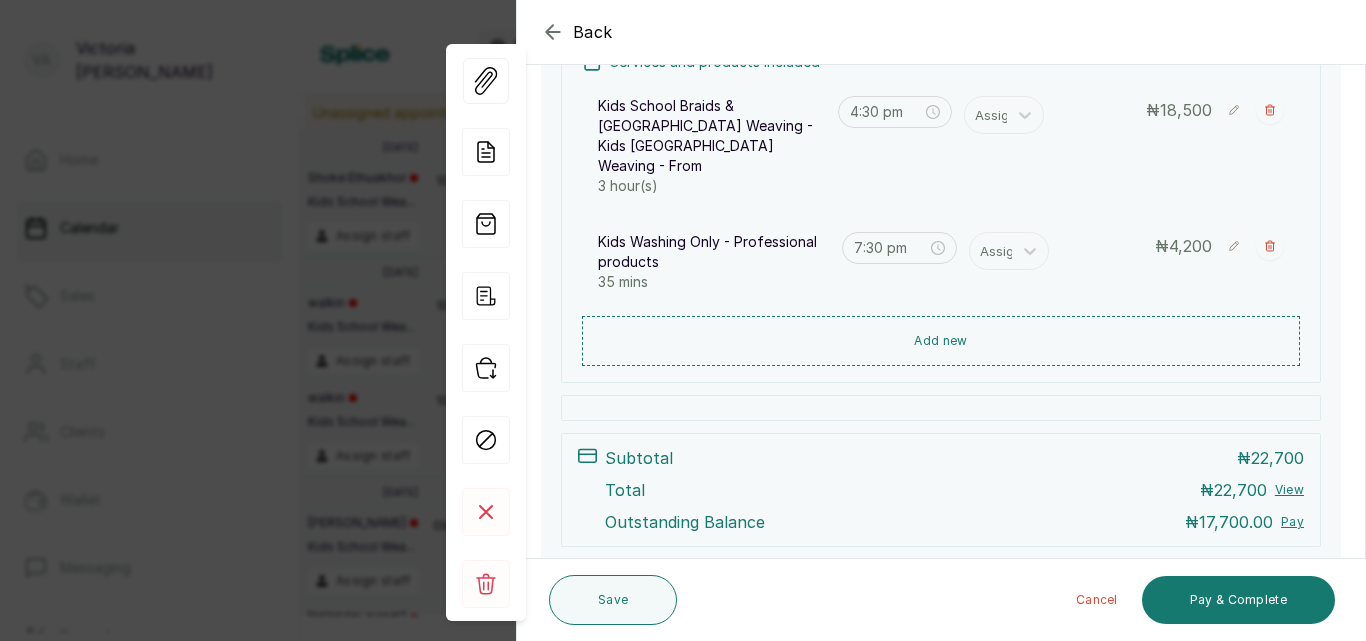 click at bounding box center [1166, 82] 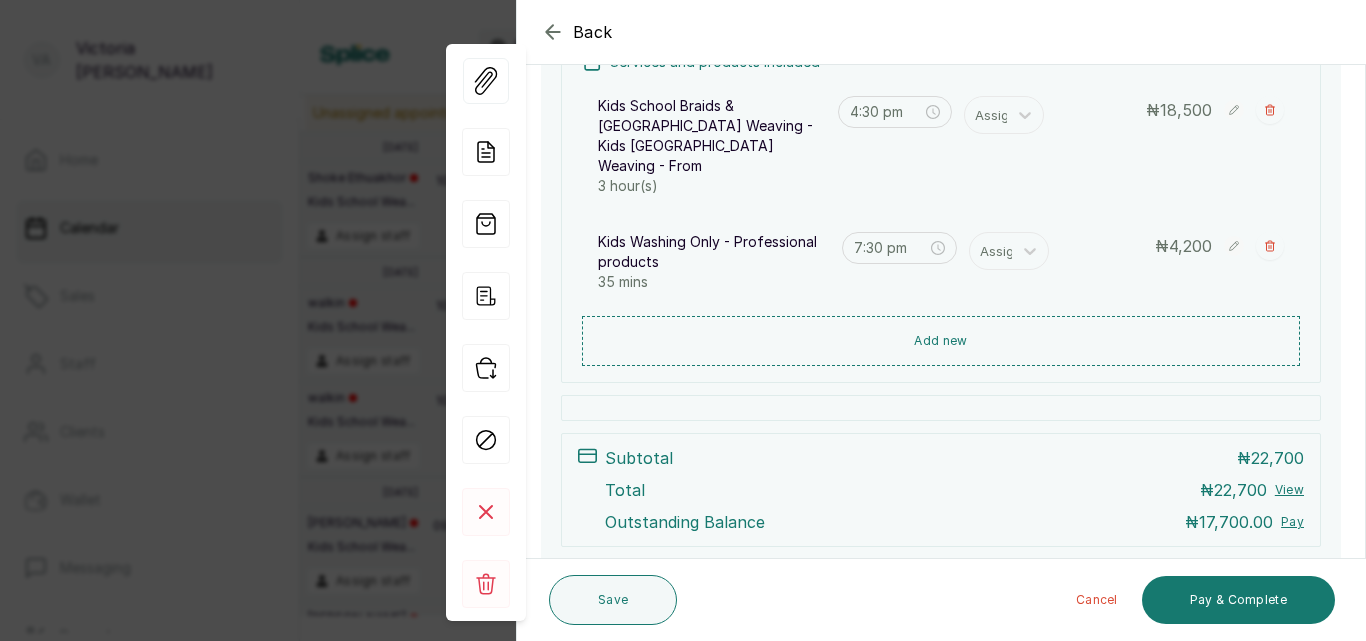 click at bounding box center (1166, 82) 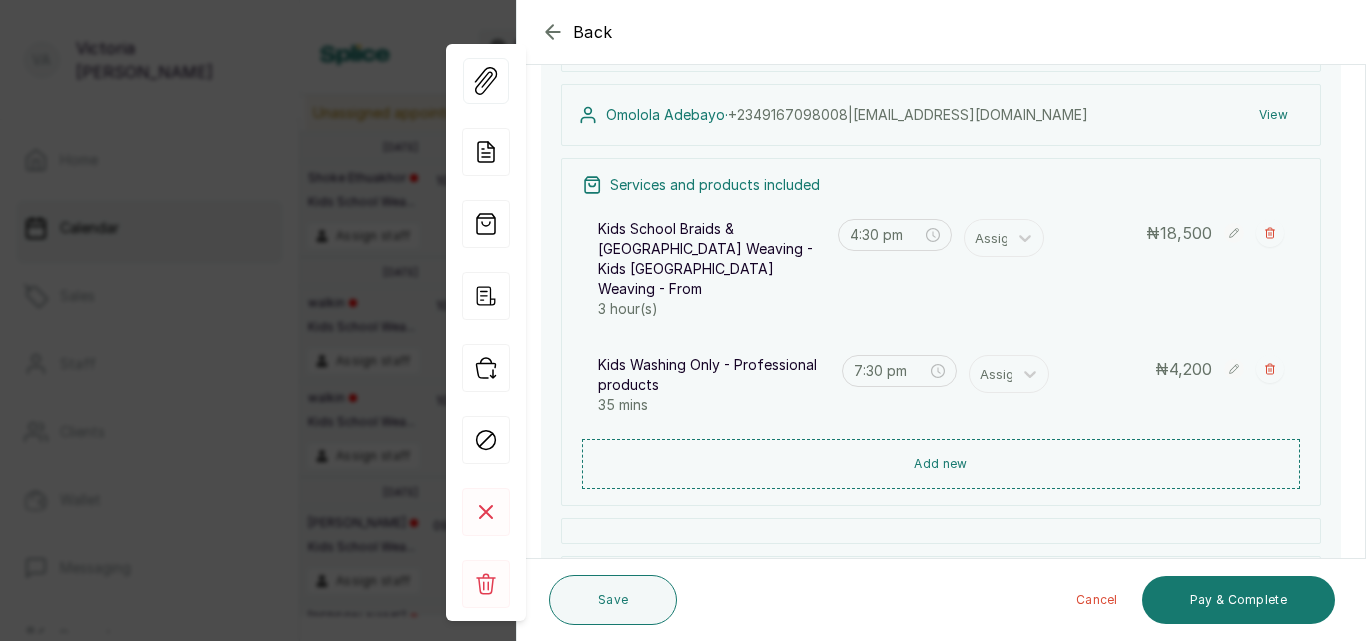 scroll, scrollTop: 285, scrollLeft: 0, axis: vertical 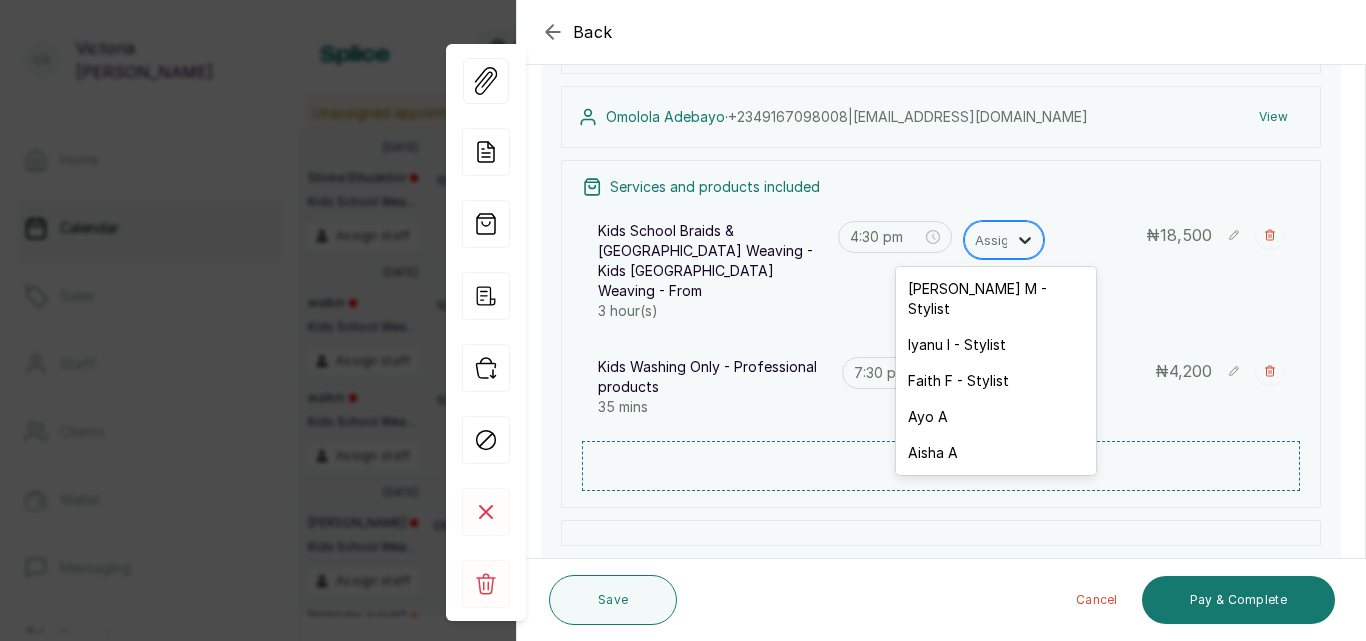 click at bounding box center [1025, 240] 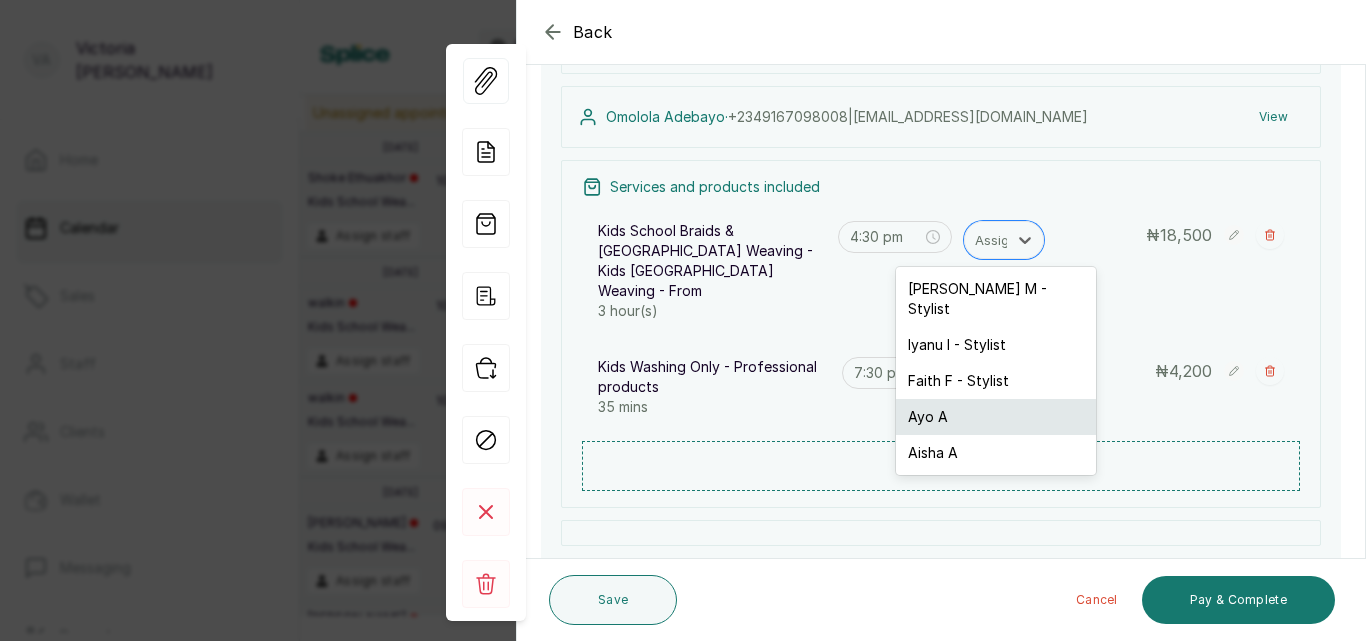 click on "Ayo A" at bounding box center [996, 417] 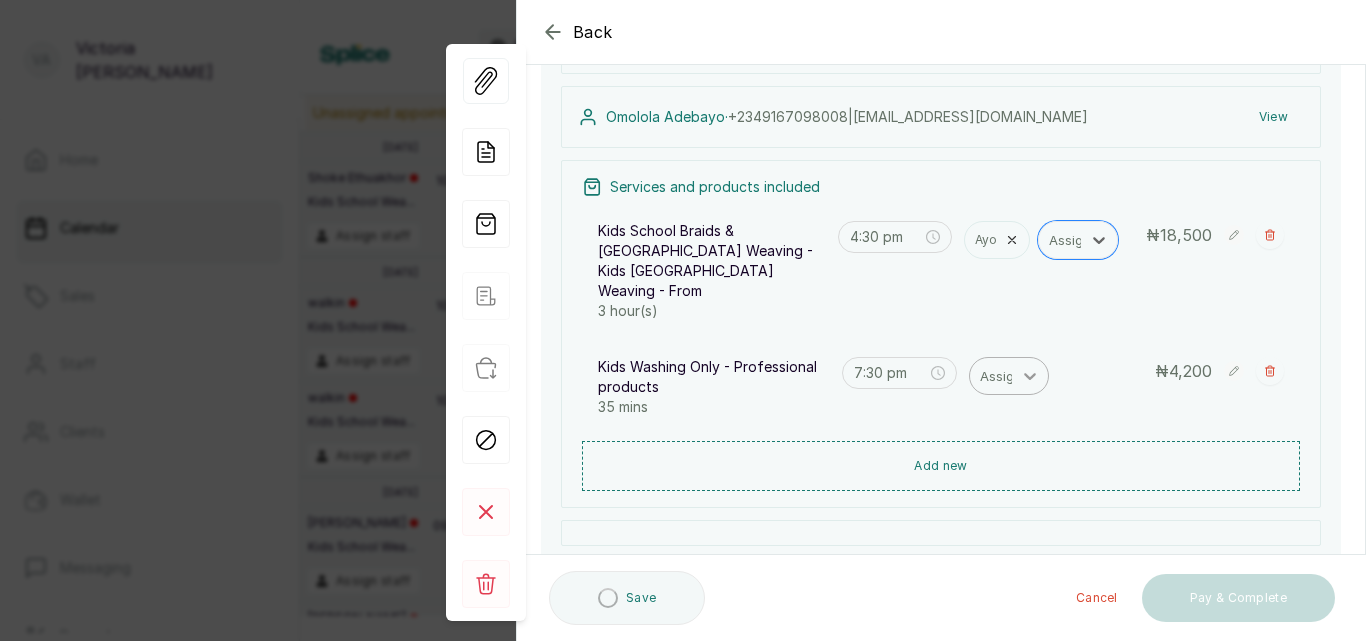 click at bounding box center (1030, 376) 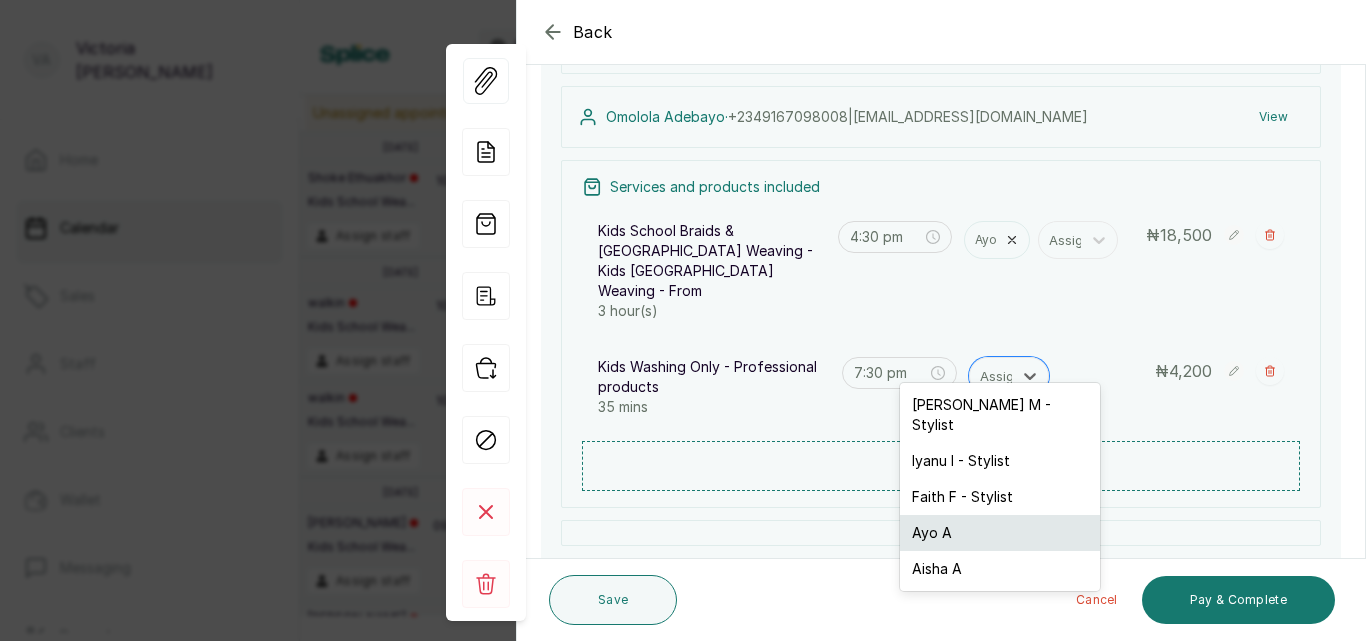 click on "Ayo A" at bounding box center (1000, 533) 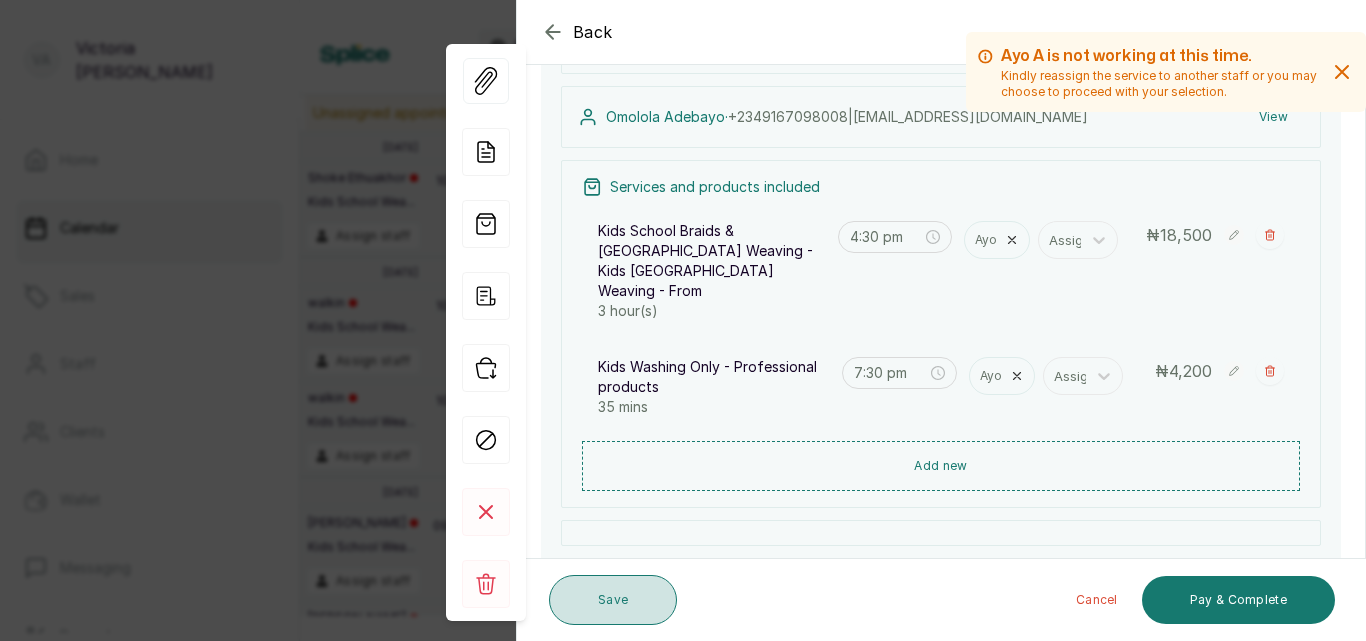 click on "Save" at bounding box center [613, 600] 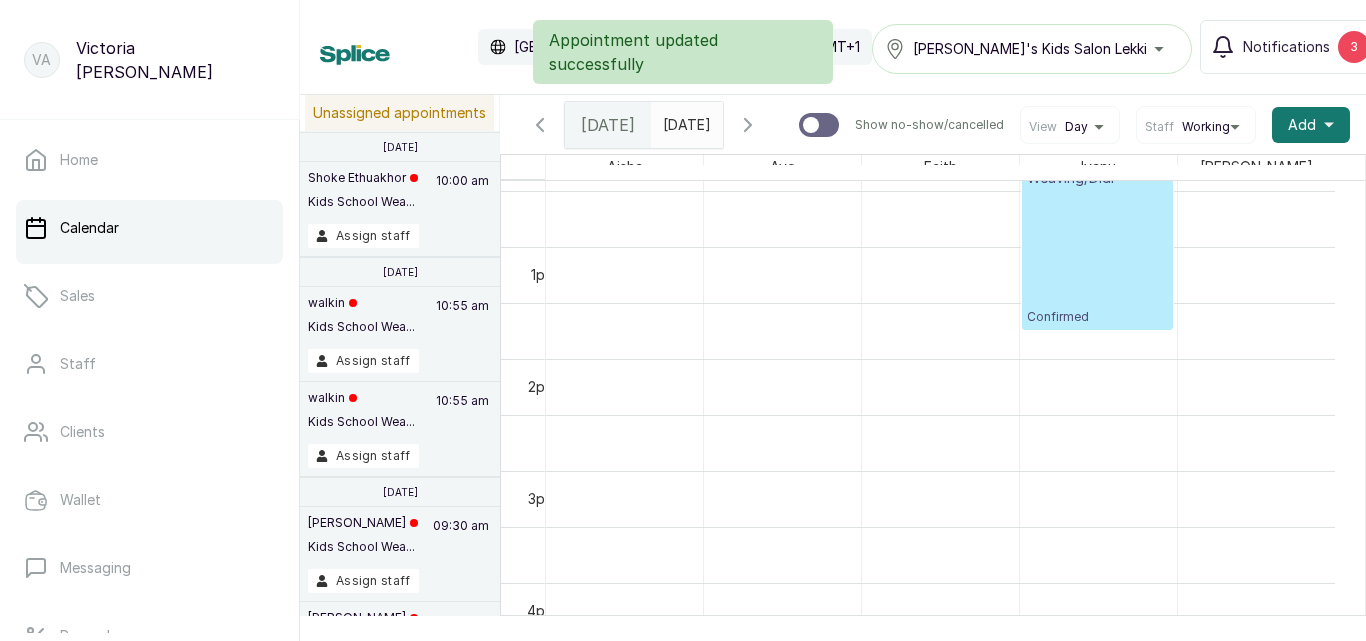 scroll, scrollTop: 1166, scrollLeft: 0, axis: vertical 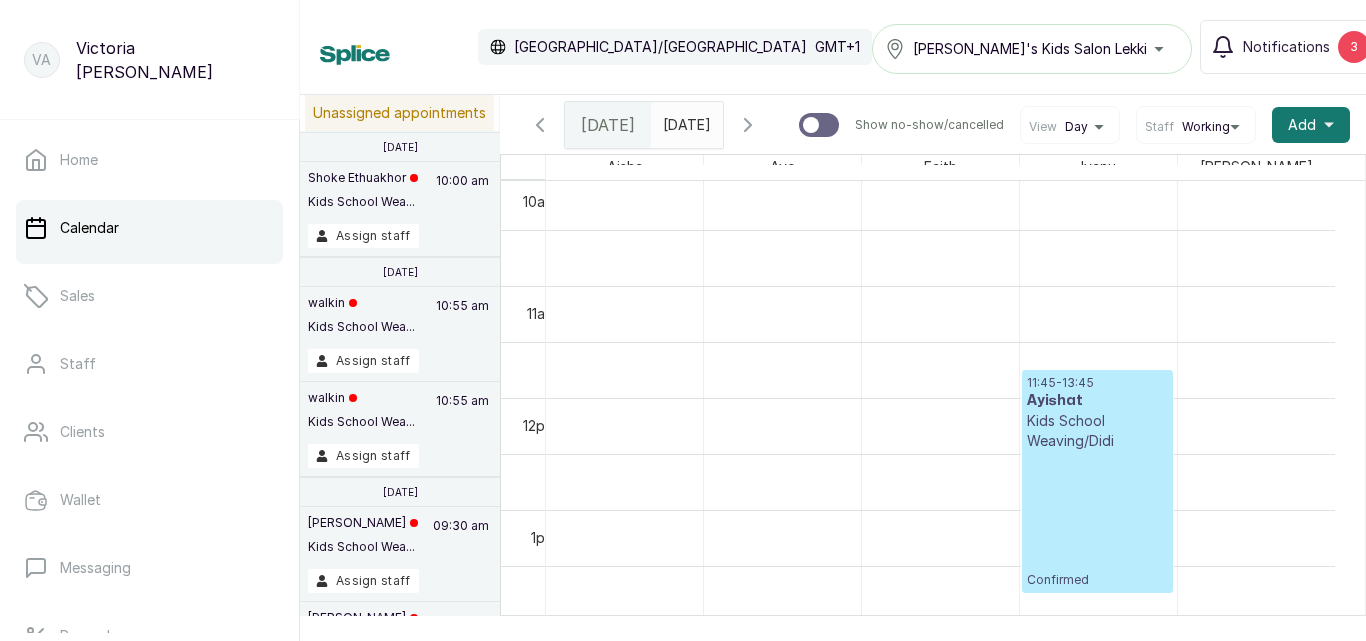 click on "[DATE]" at bounding box center (668, 120) 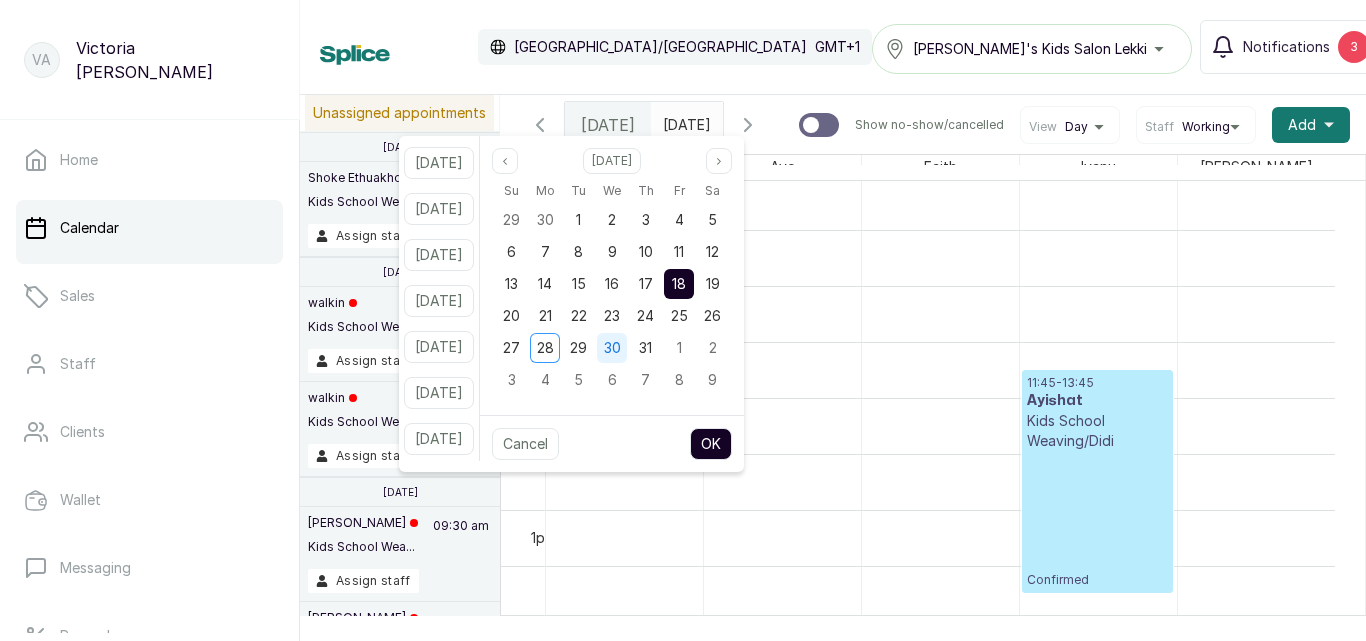 click on "30" at bounding box center [612, 347] 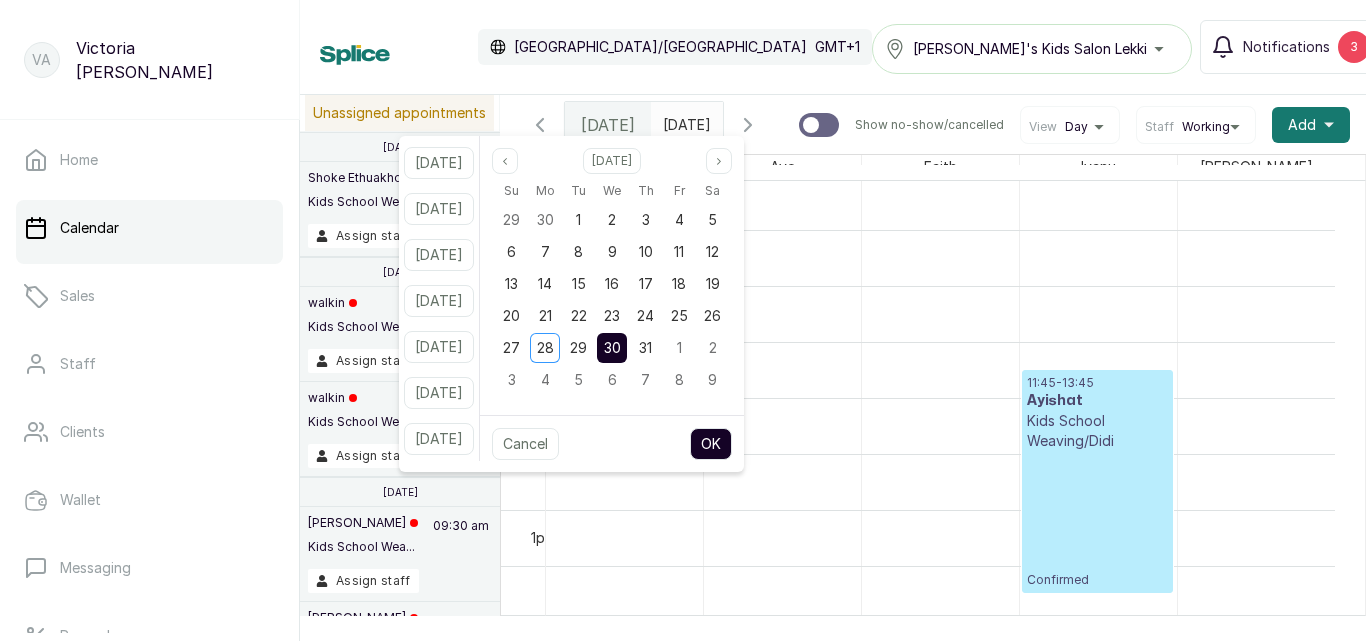 click on "OK" at bounding box center (711, 444) 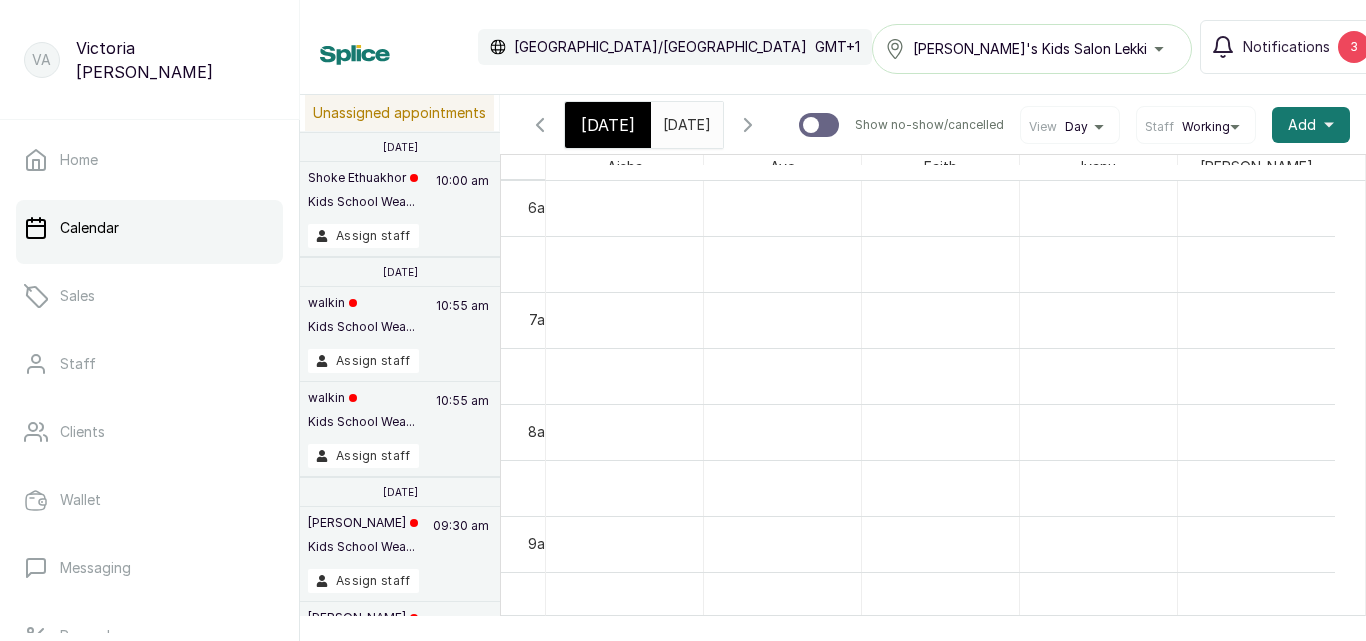 drag, startPoint x: 1334, startPoint y: 377, endPoint x: 1338, endPoint y: 447, distance: 70.11419 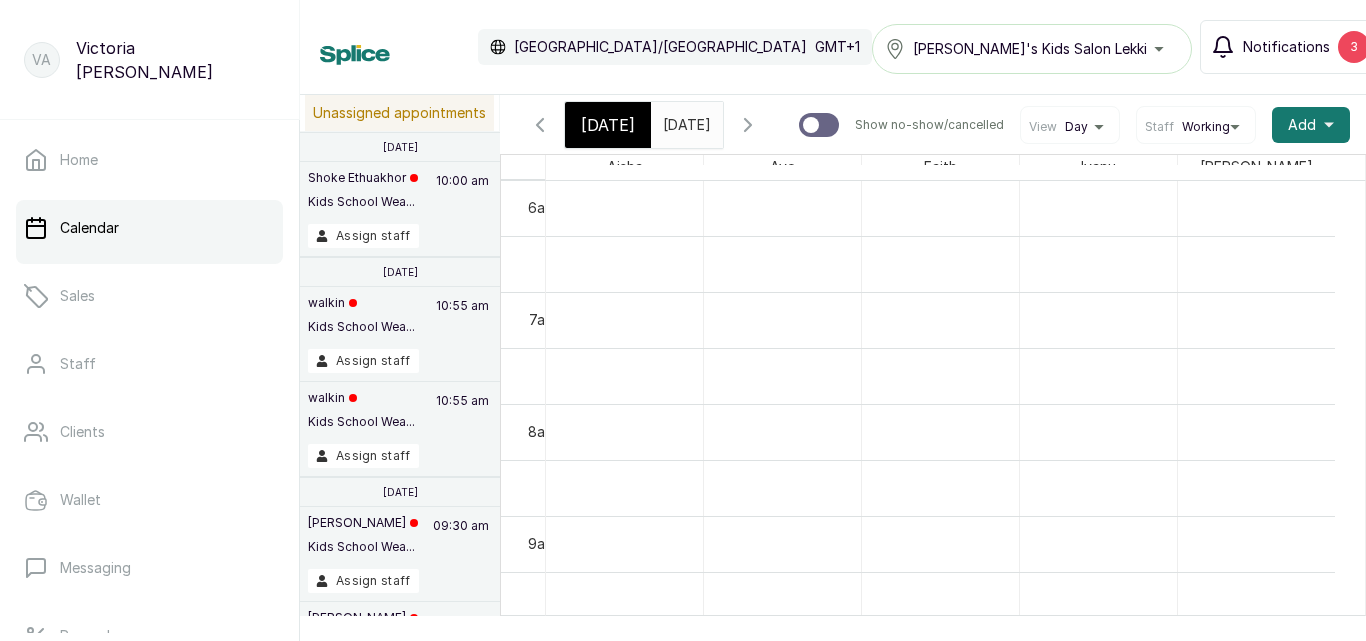 click on "3" at bounding box center [1354, 47] 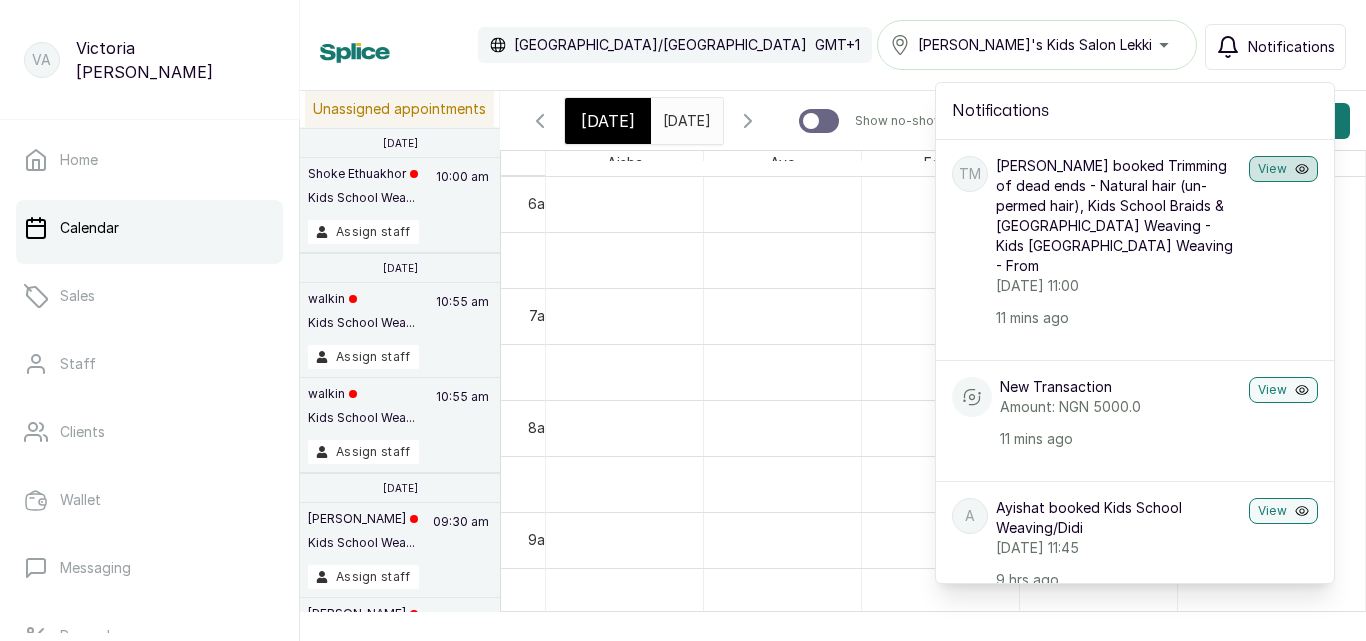 click on "View" at bounding box center (1283, 169) 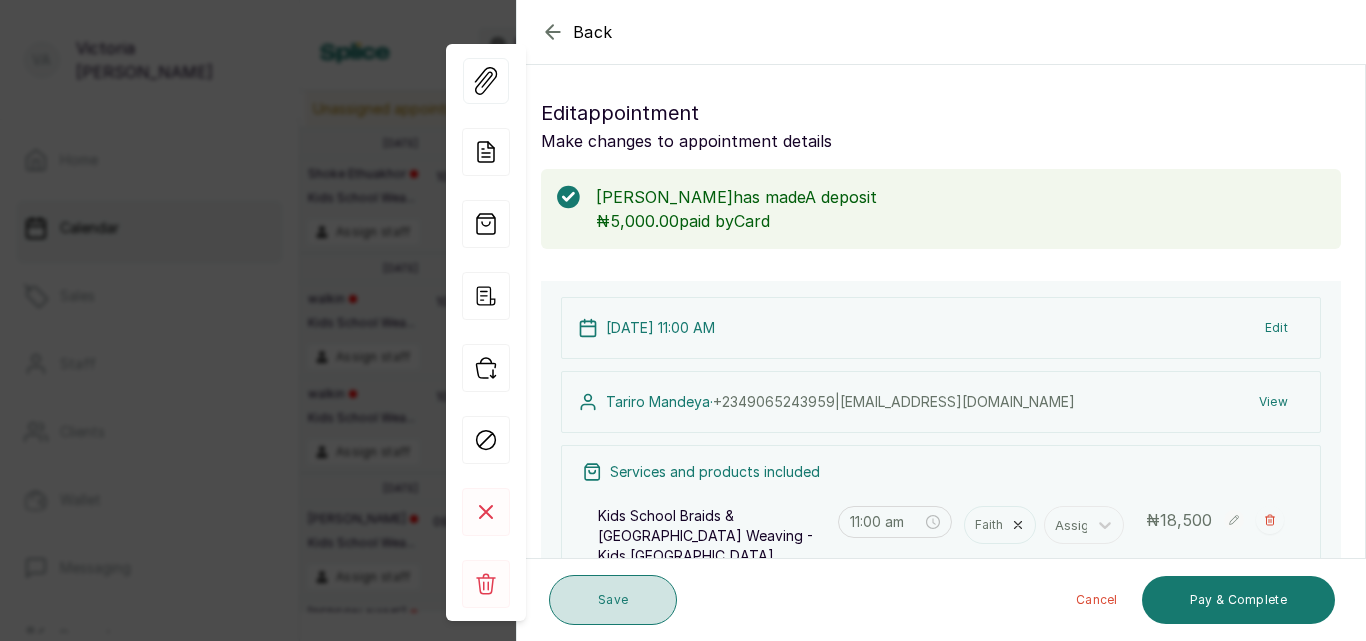 click on "Save" at bounding box center [613, 600] 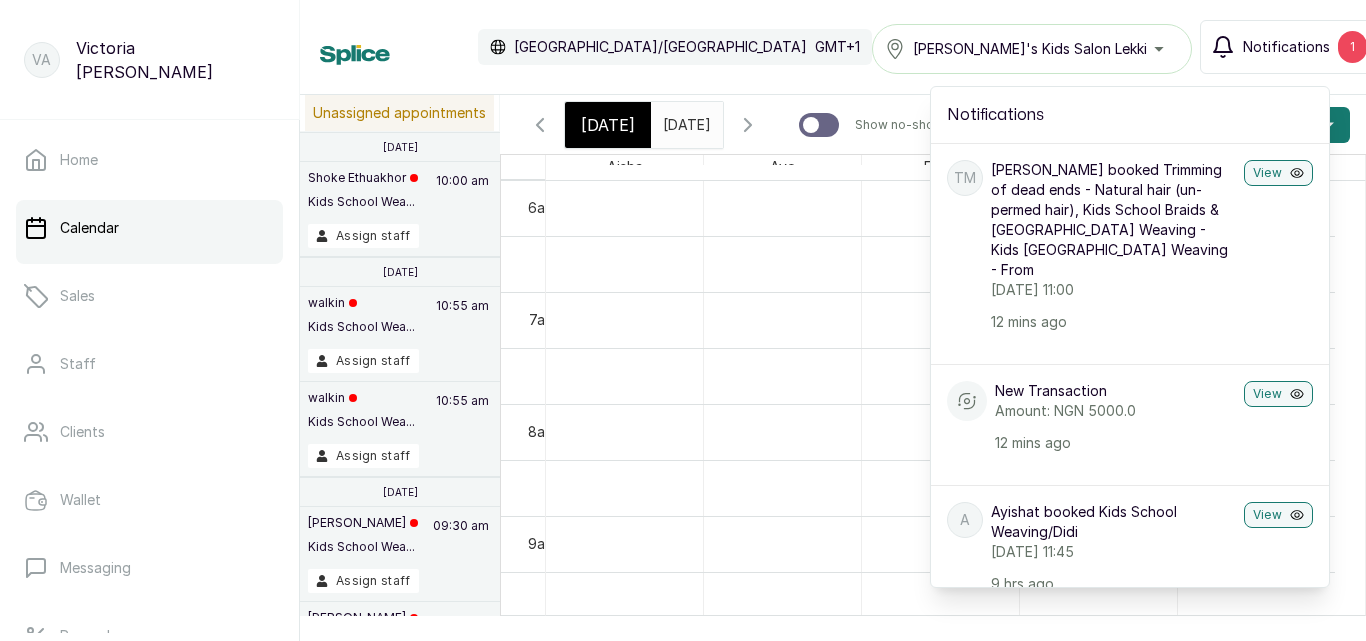 click on "Notifications 1" at bounding box center (1289, 47) 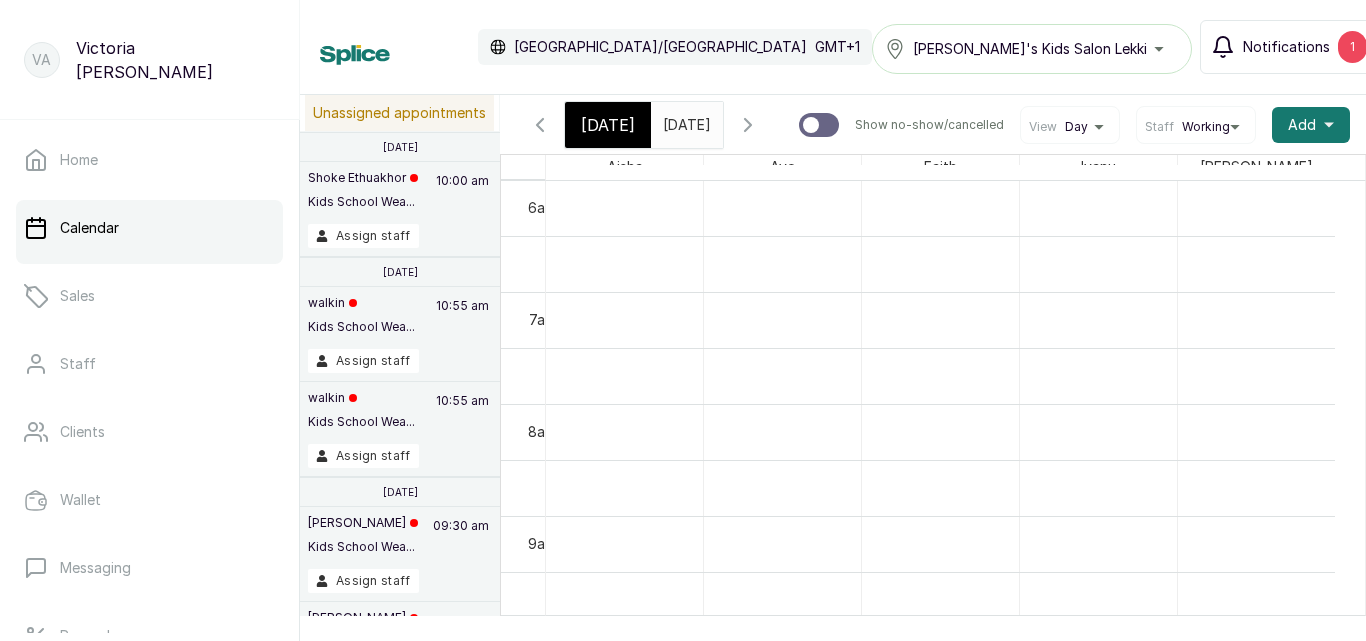 click on "Notifications 1" at bounding box center (1289, 47) 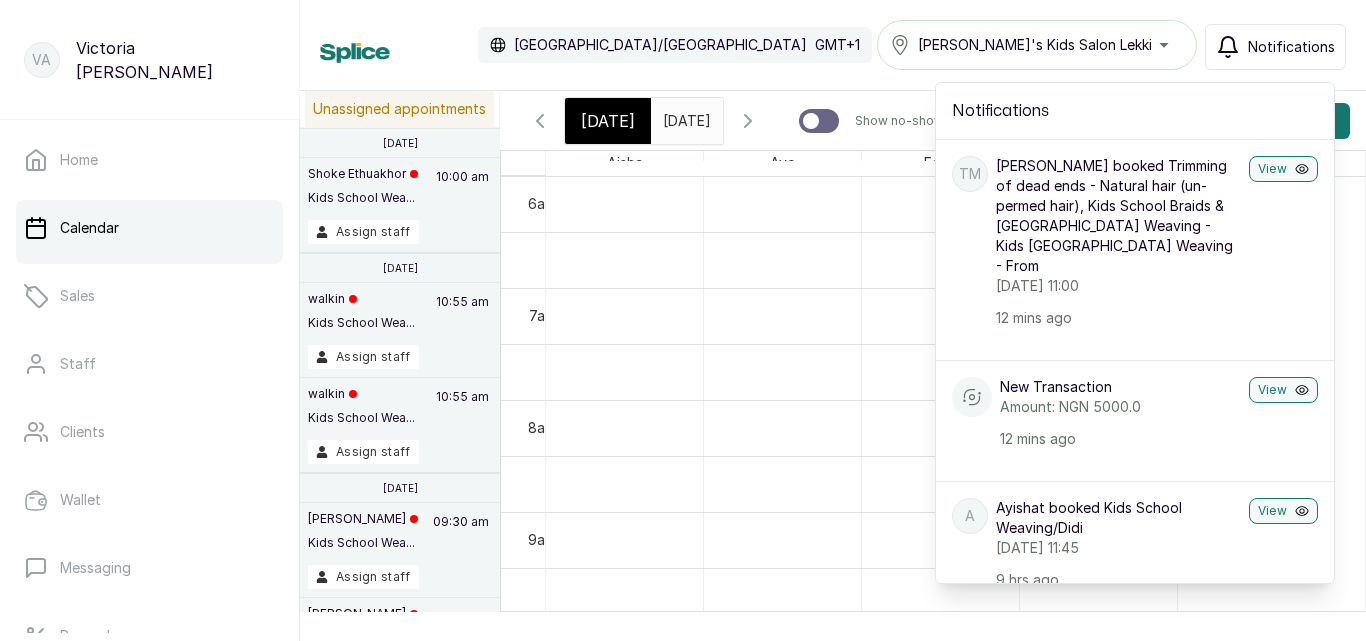 click on "Notifications" at bounding box center (1291, 47) 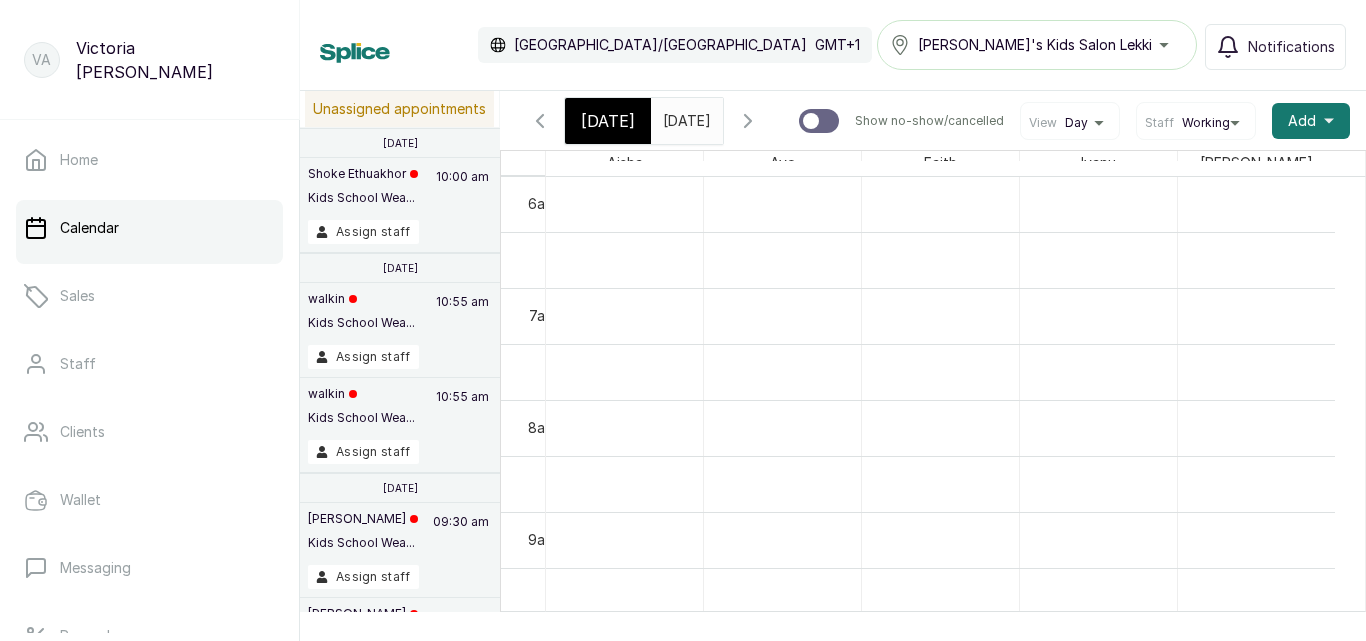 scroll, scrollTop: 734, scrollLeft: 0, axis: vertical 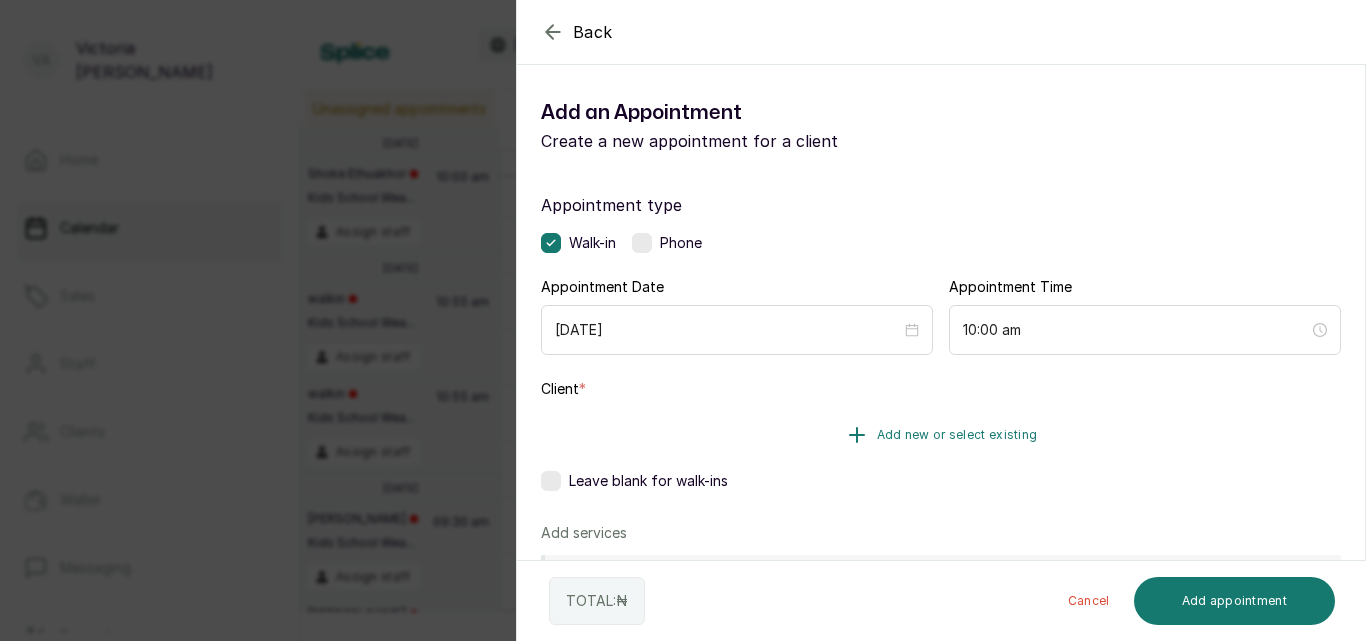 click on "Add new or select existing" at bounding box center [957, 435] 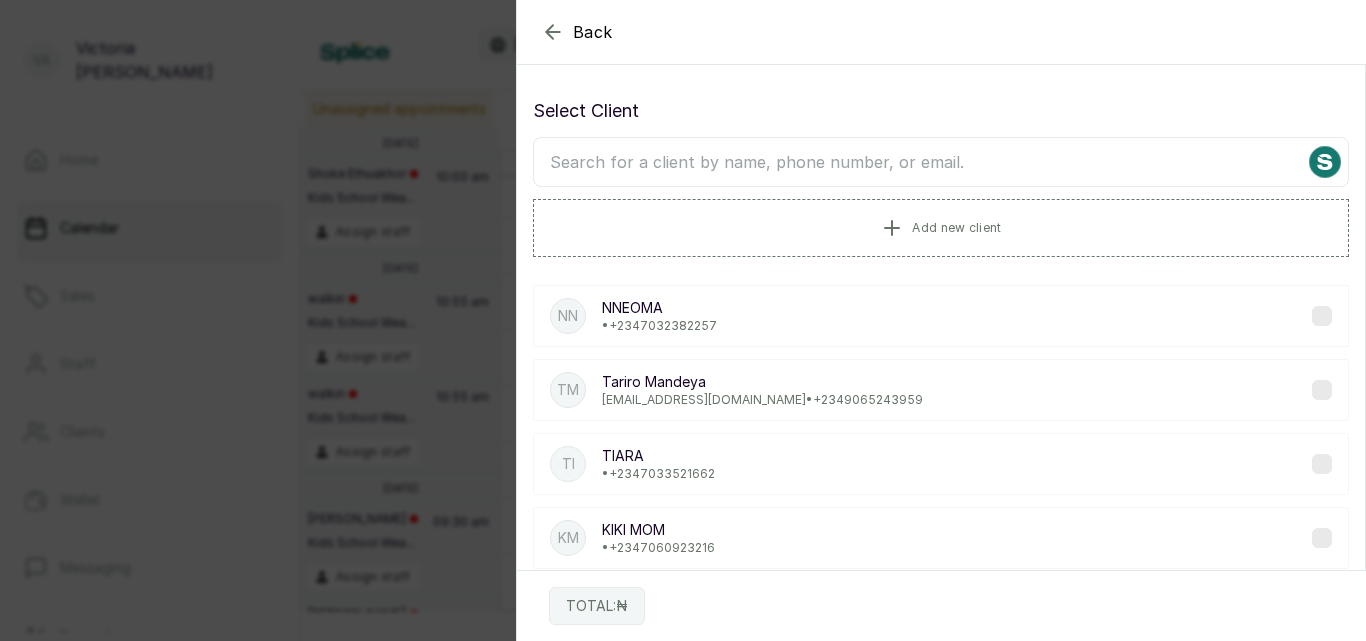click at bounding box center (941, 162) 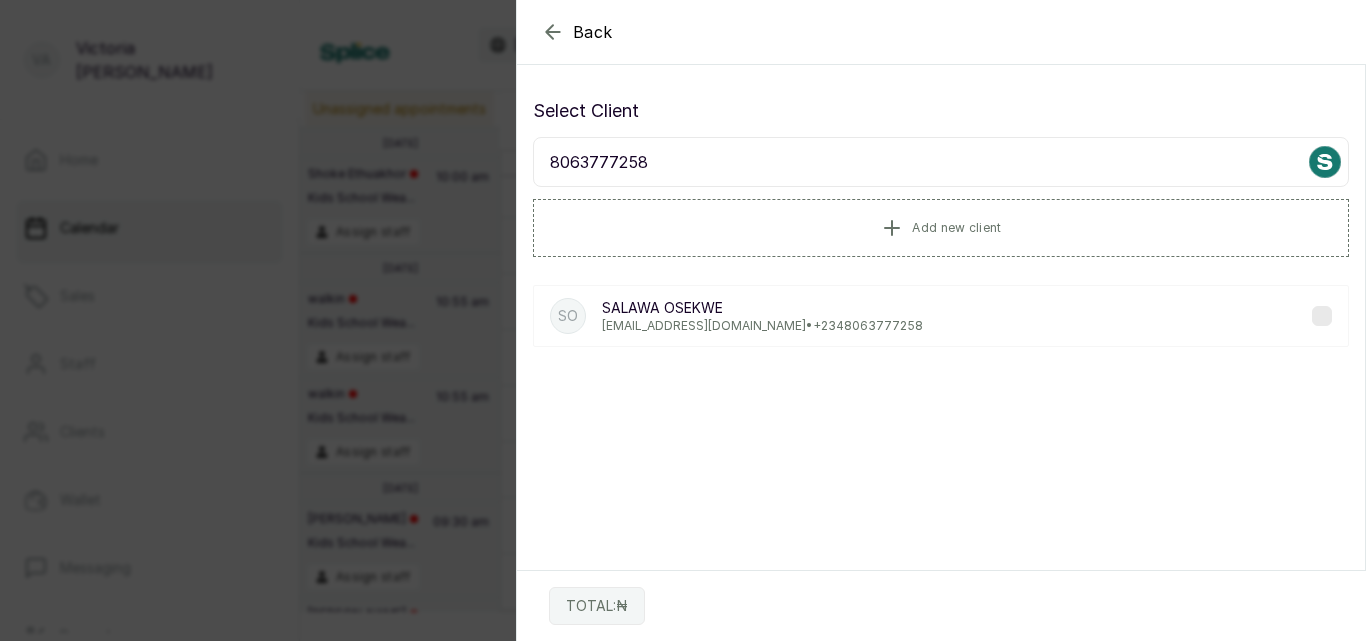 type on "8063777258" 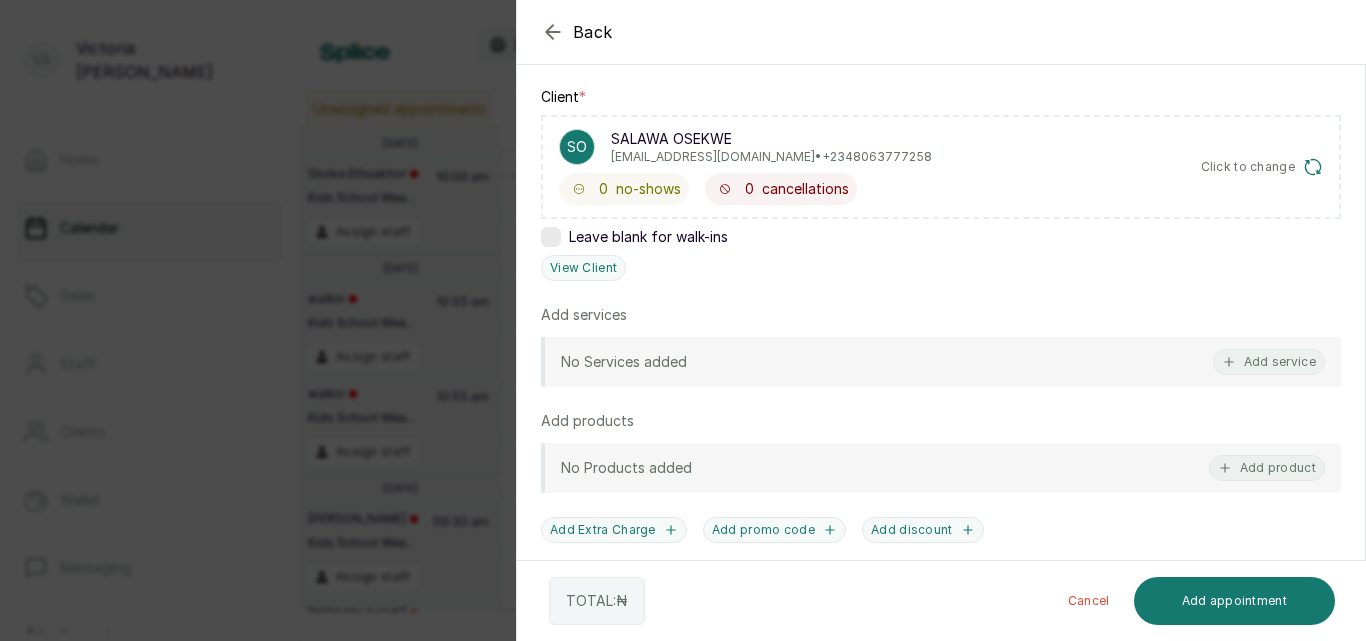 scroll, scrollTop: 304, scrollLeft: 0, axis: vertical 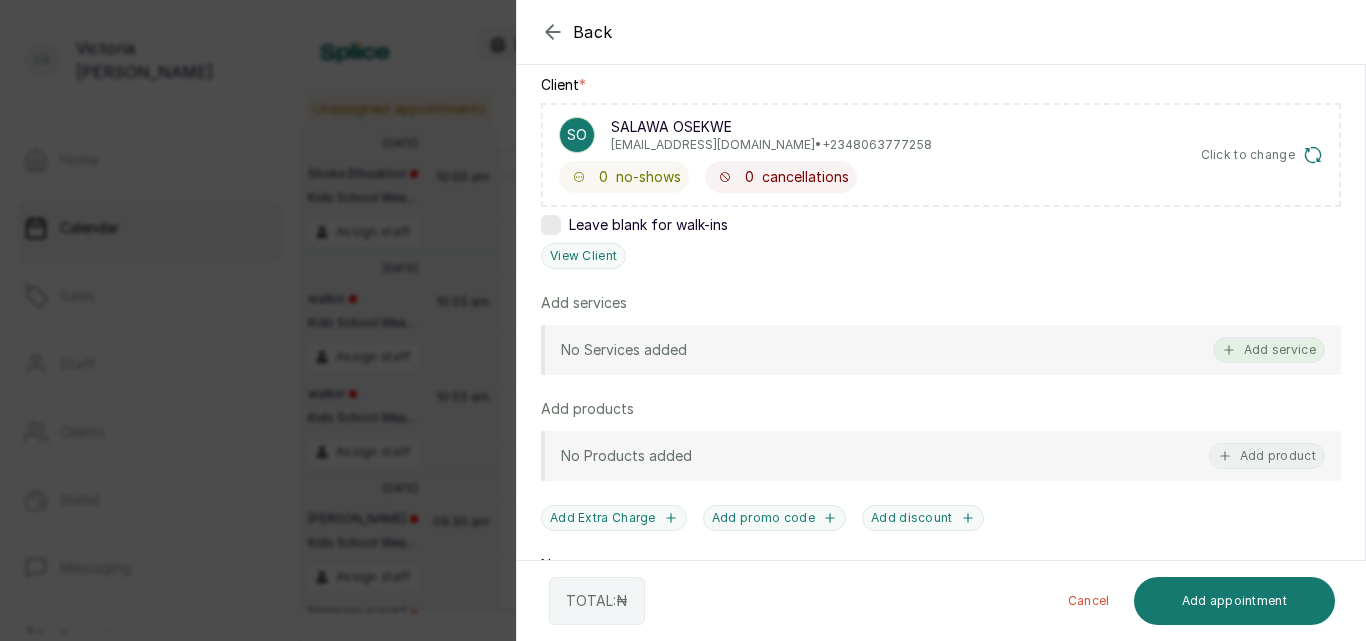 click on "Add service" at bounding box center (1269, 350) 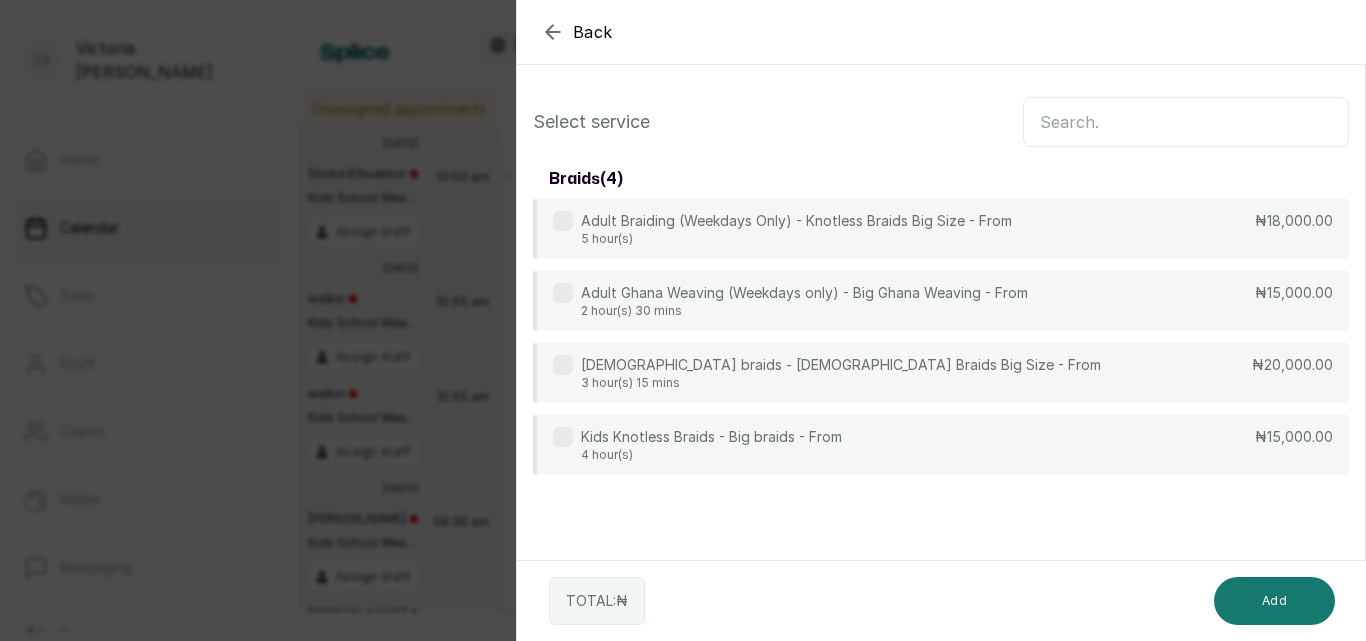 click on "[DEMOGRAPHIC_DATA] braids - Goddess Braids  Big Size - From 3 hour(s) 15 mins ₦20,000.00" at bounding box center (941, 373) 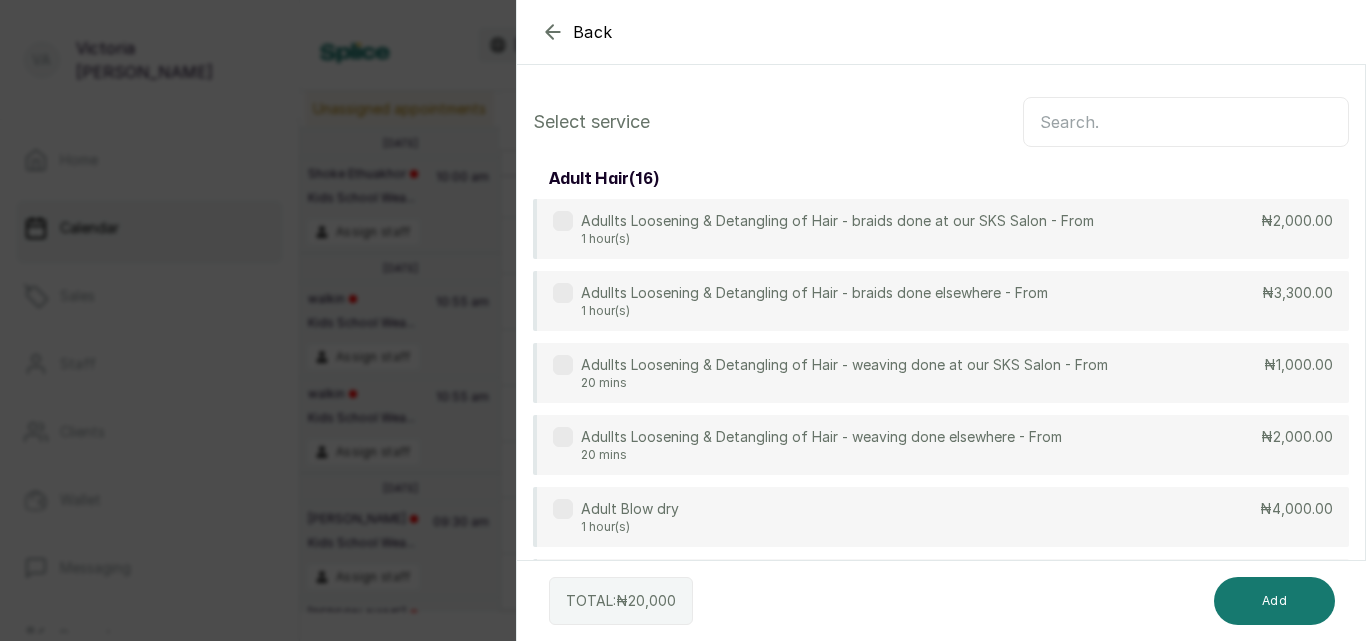 click at bounding box center (1186, 122) 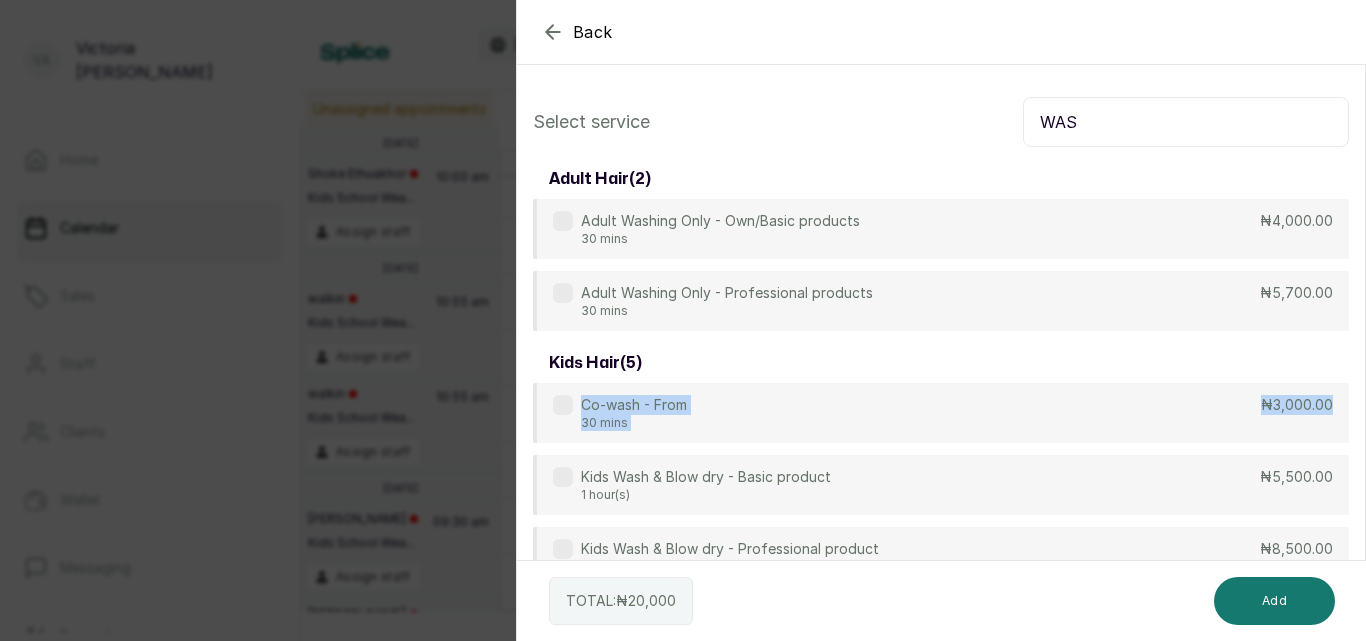 drag, startPoint x: 1348, startPoint y: 353, endPoint x: 1360, endPoint y: 388, distance: 37 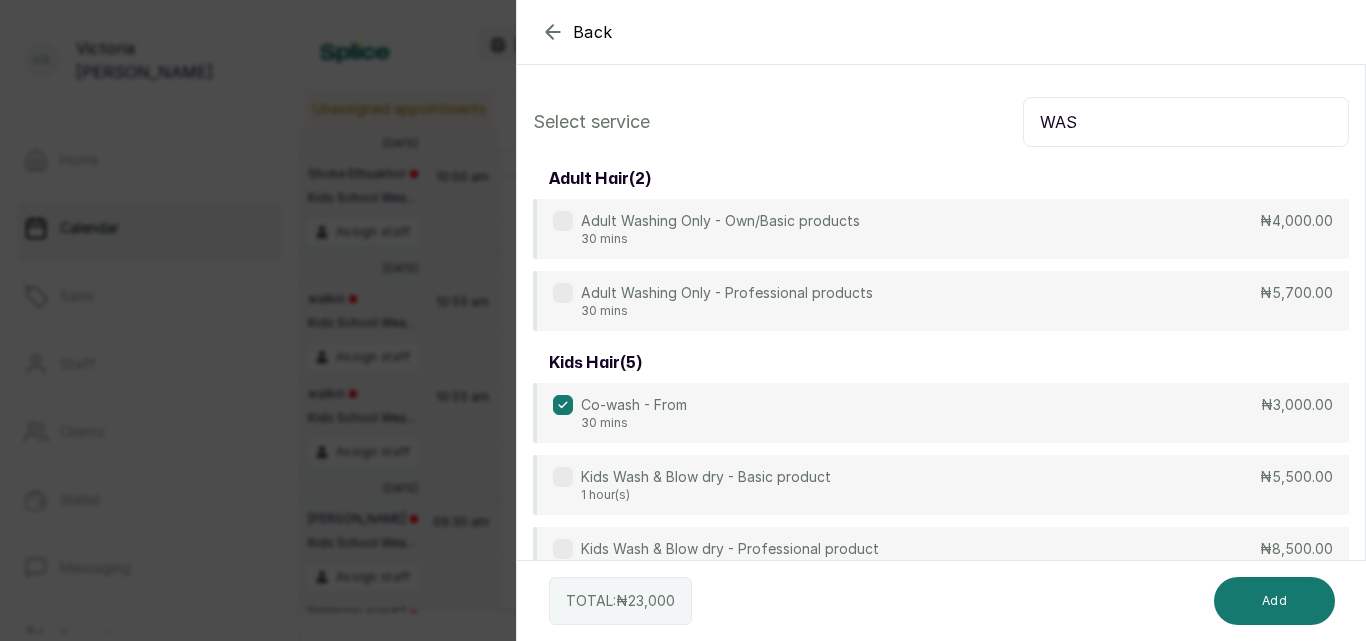 click 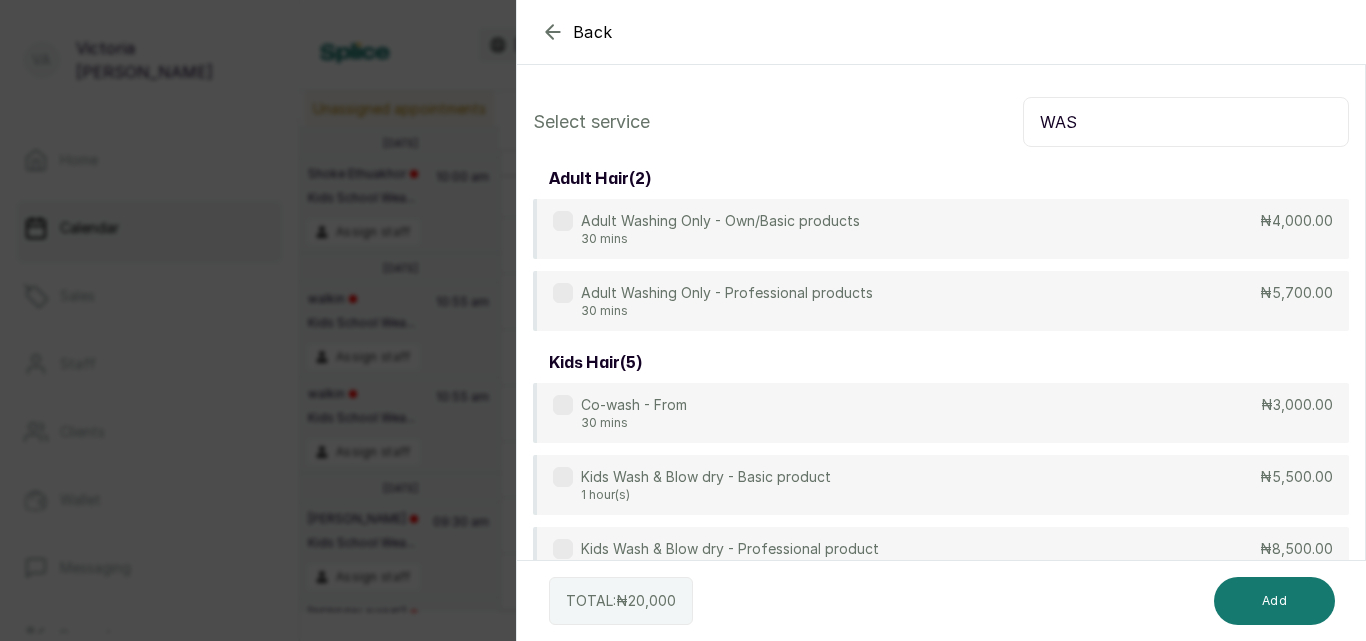 scroll, scrollTop: 187, scrollLeft: 0, axis: vertical 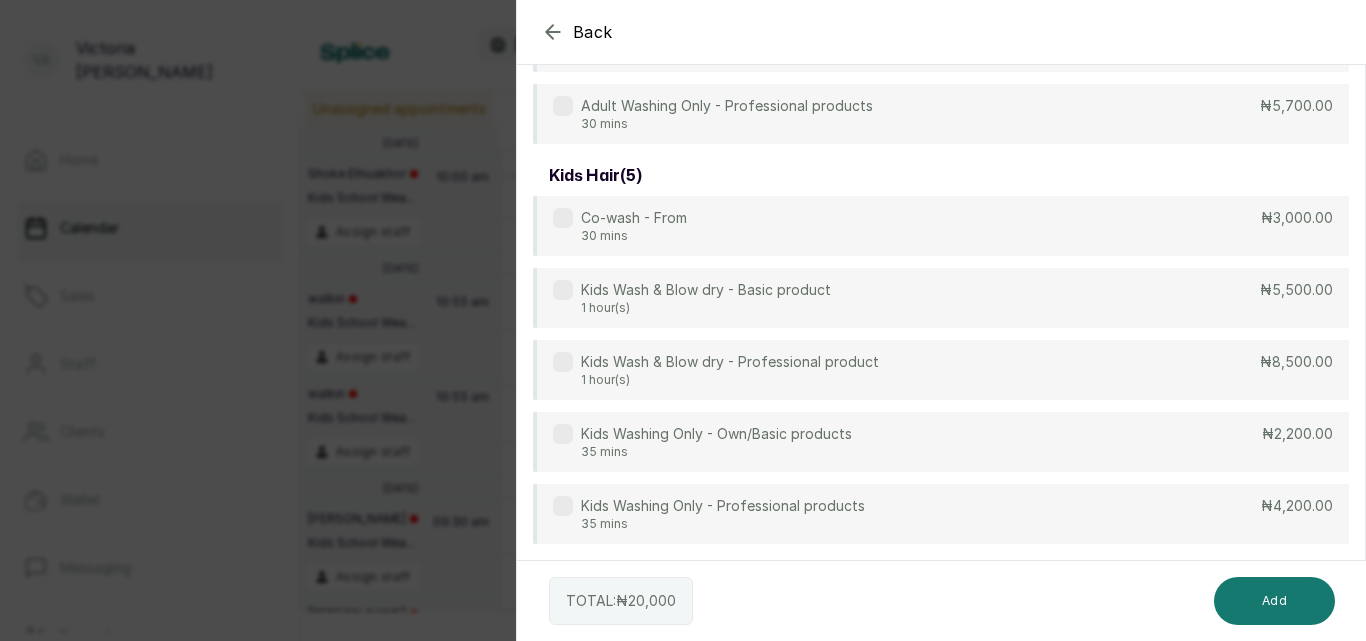 click at bounding box center (563, 506) 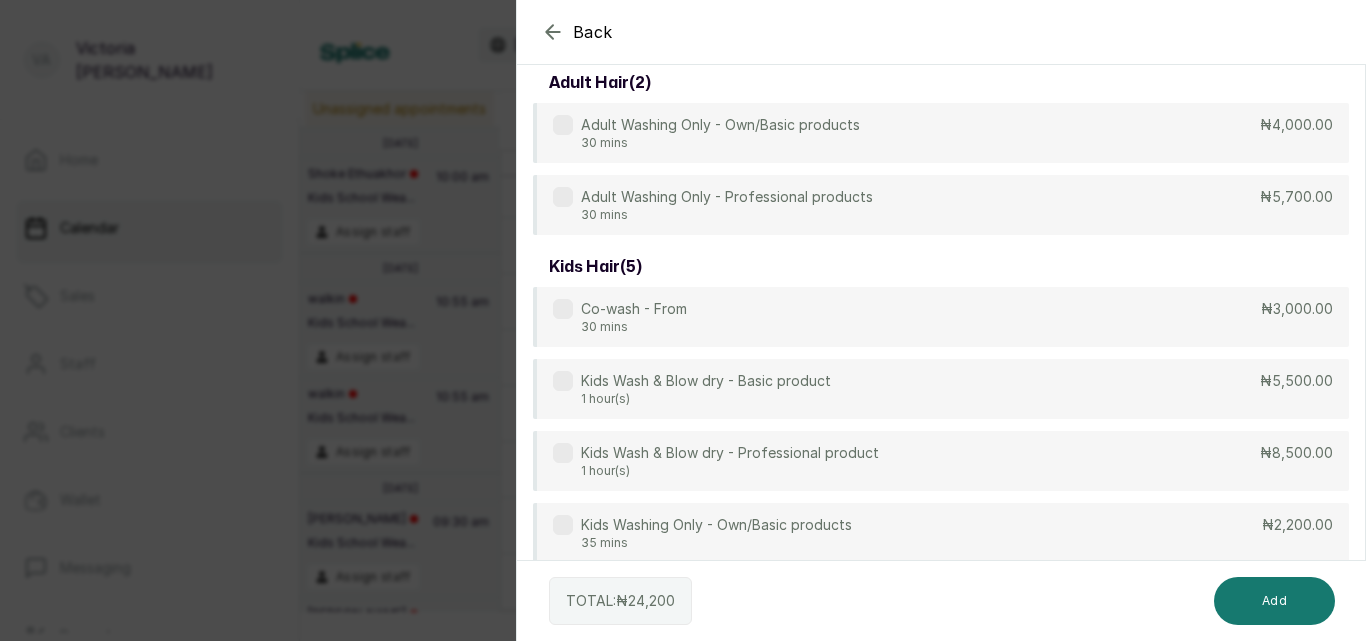 scroll, scrollTop: 0, scrollLeft: 0, axis: both 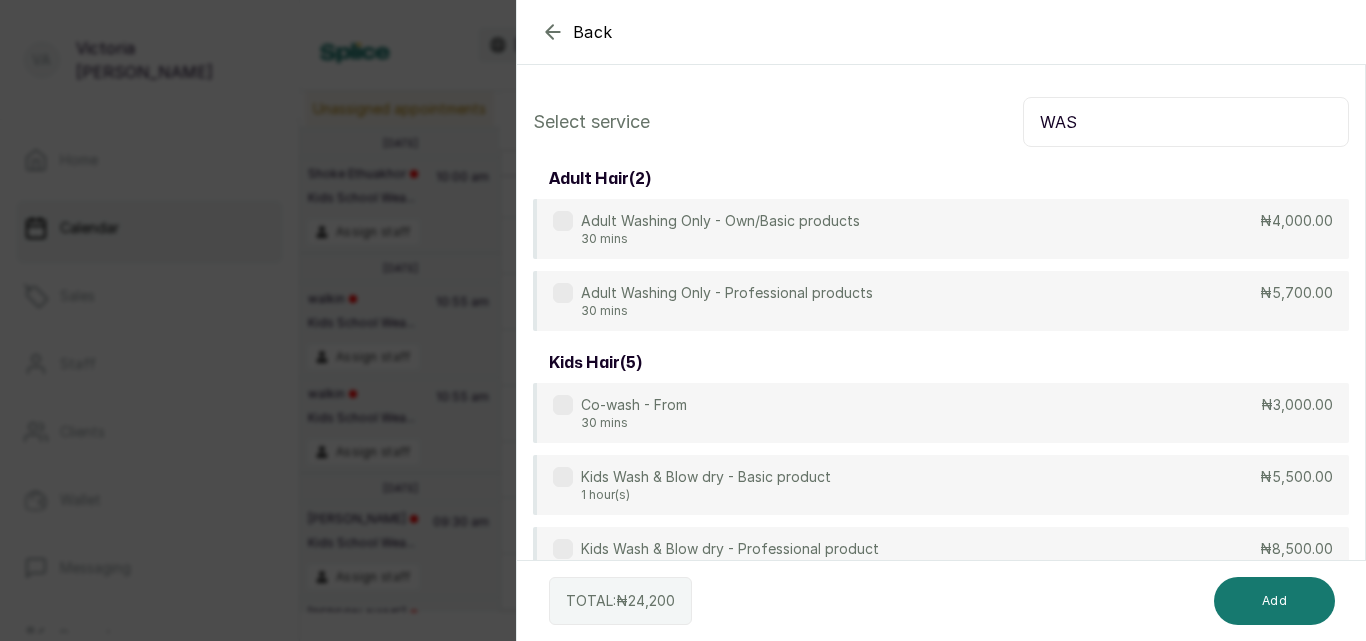 click on "WAS" at bounding box center (1186, 122) 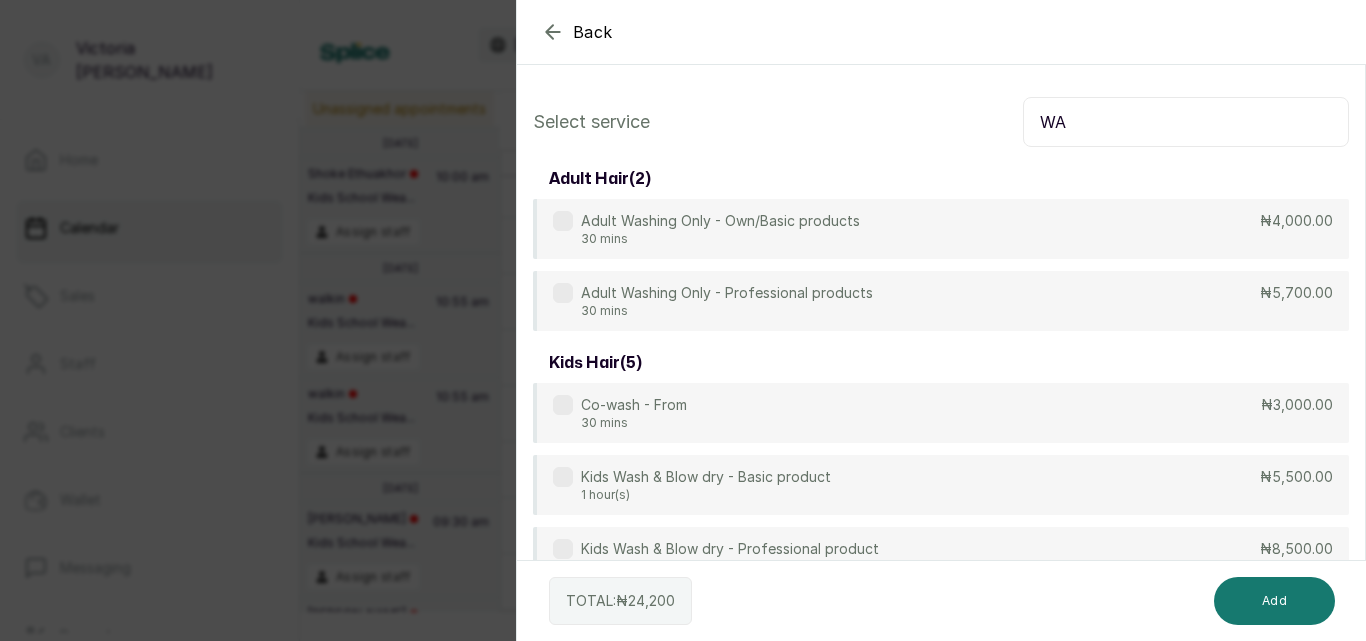 type on "W" 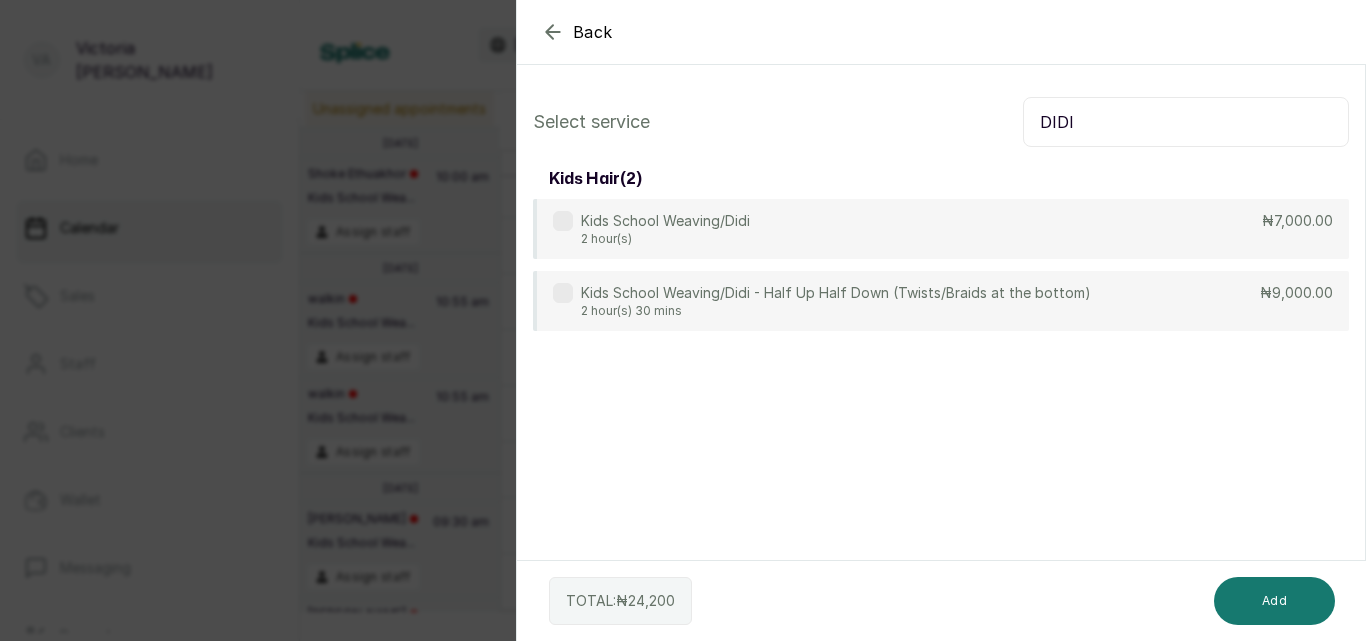type on "DIDI" 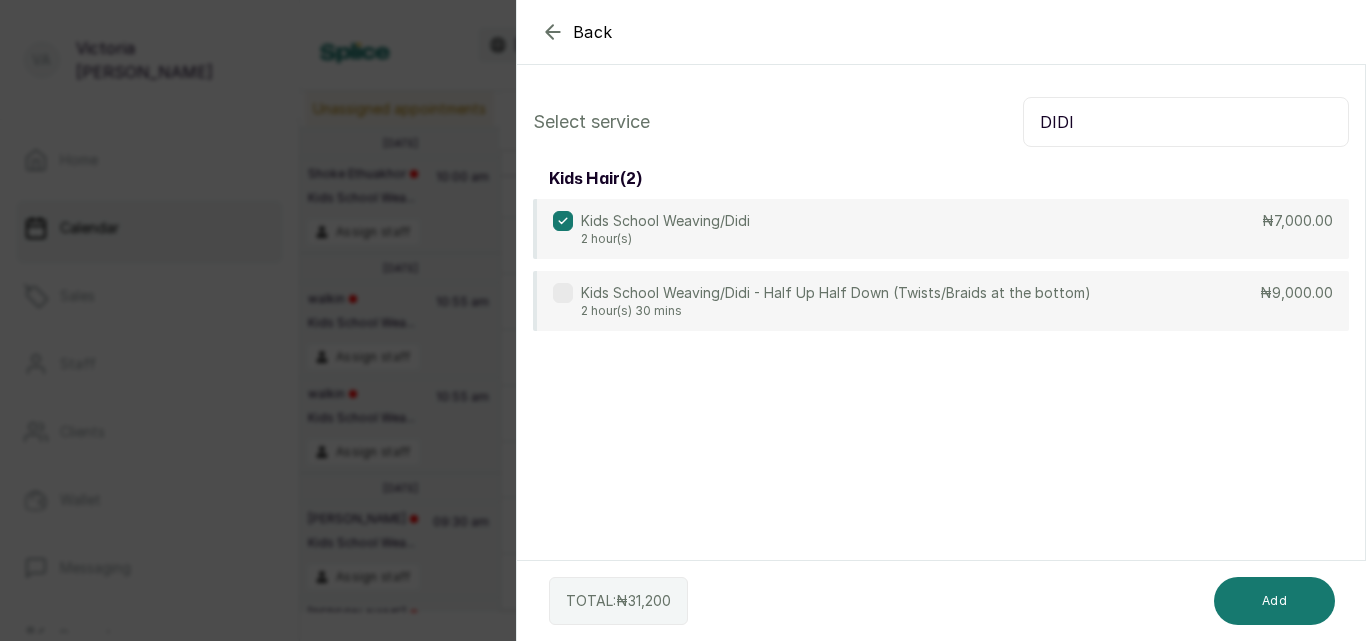 click on "Add" at bounding box center (1274, 601) 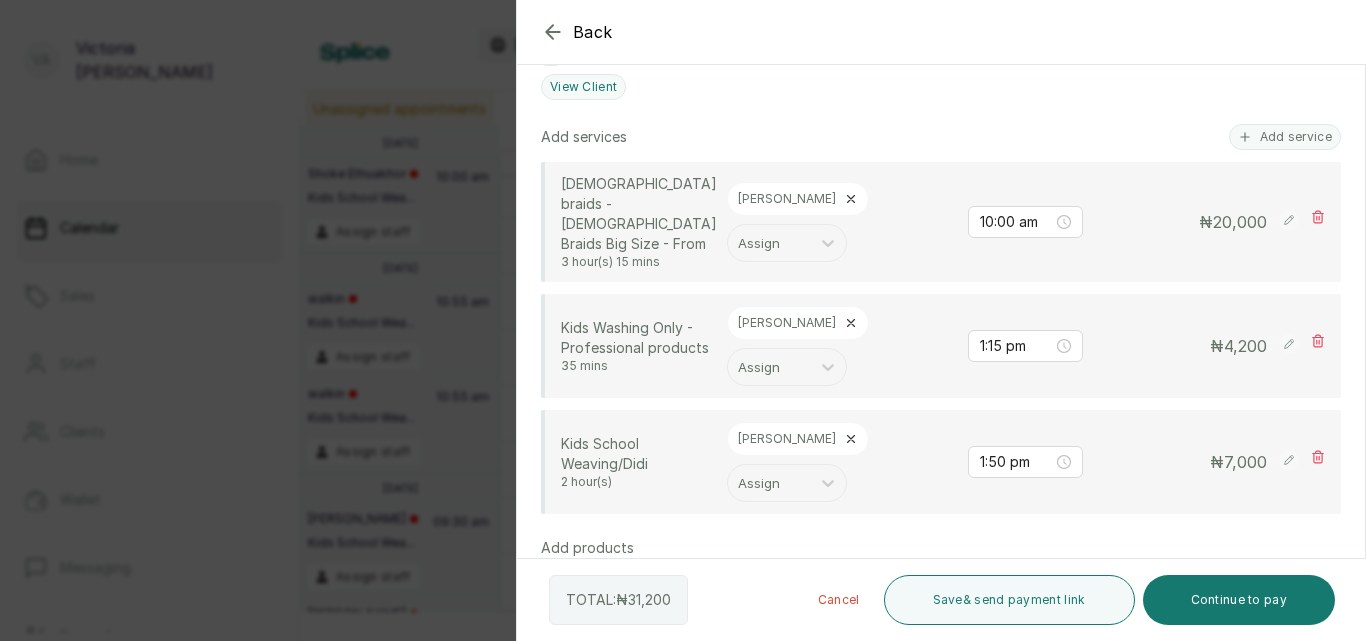 scroll, scrollTop: 481, scrollLeft: 0, axis: vertical 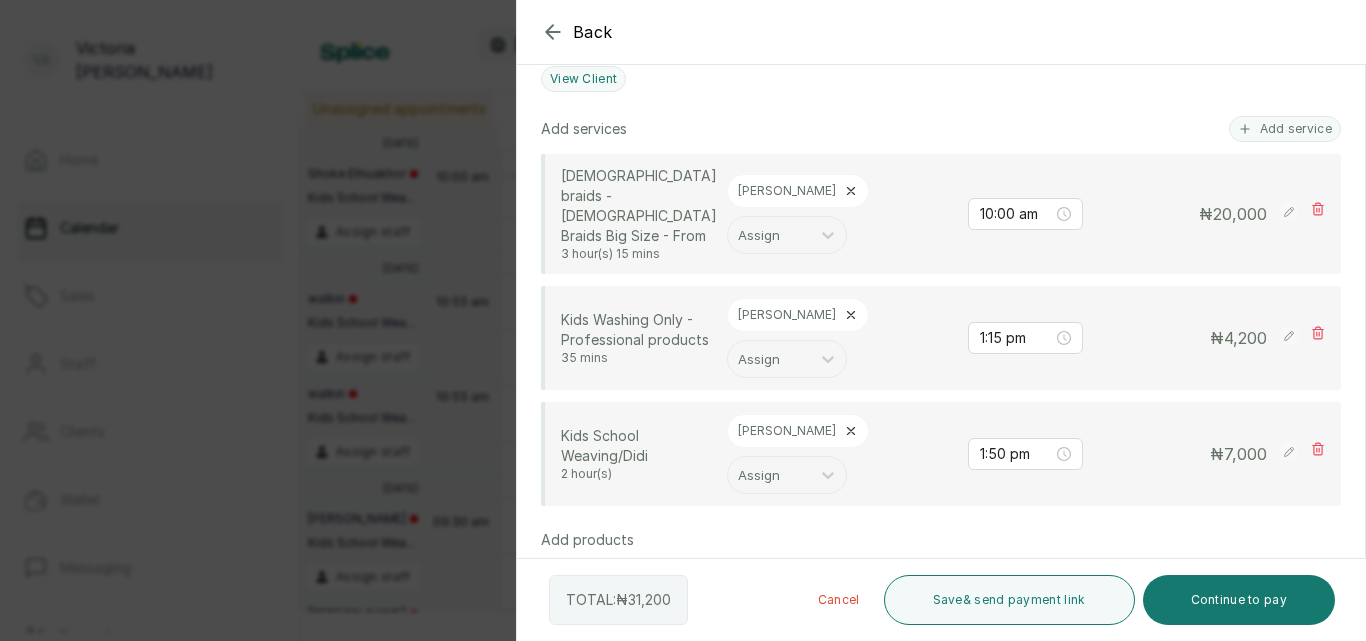 click 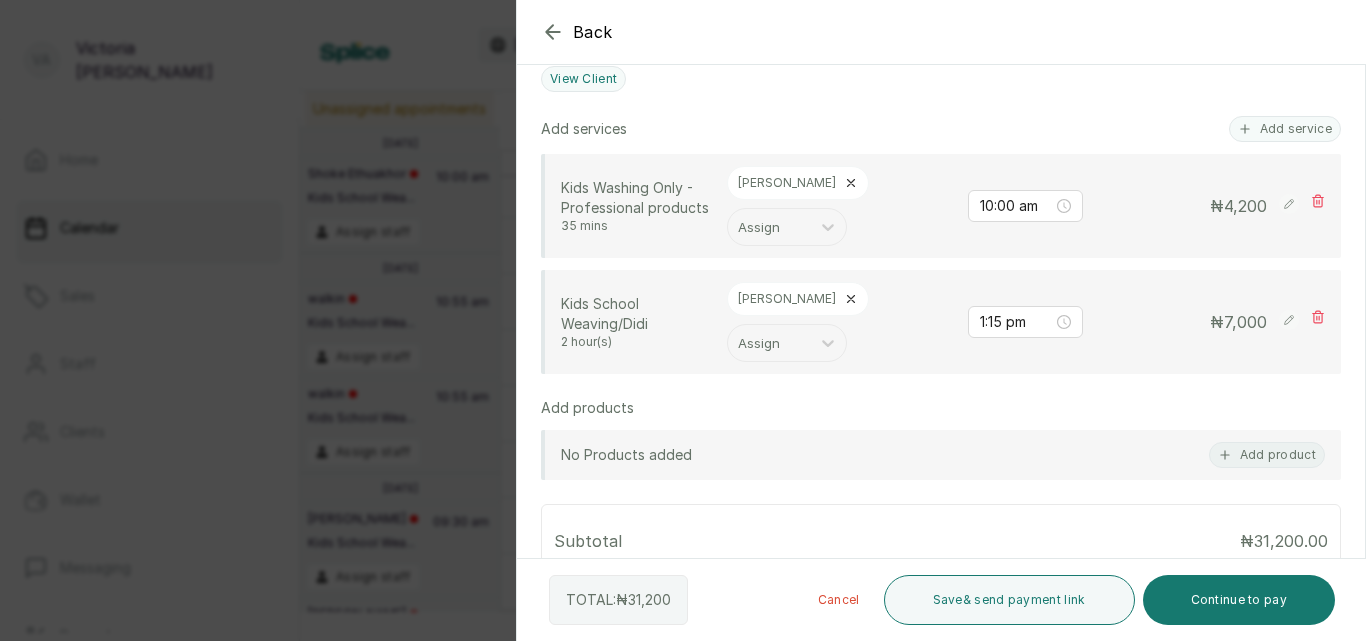 type on "1:15 pm" 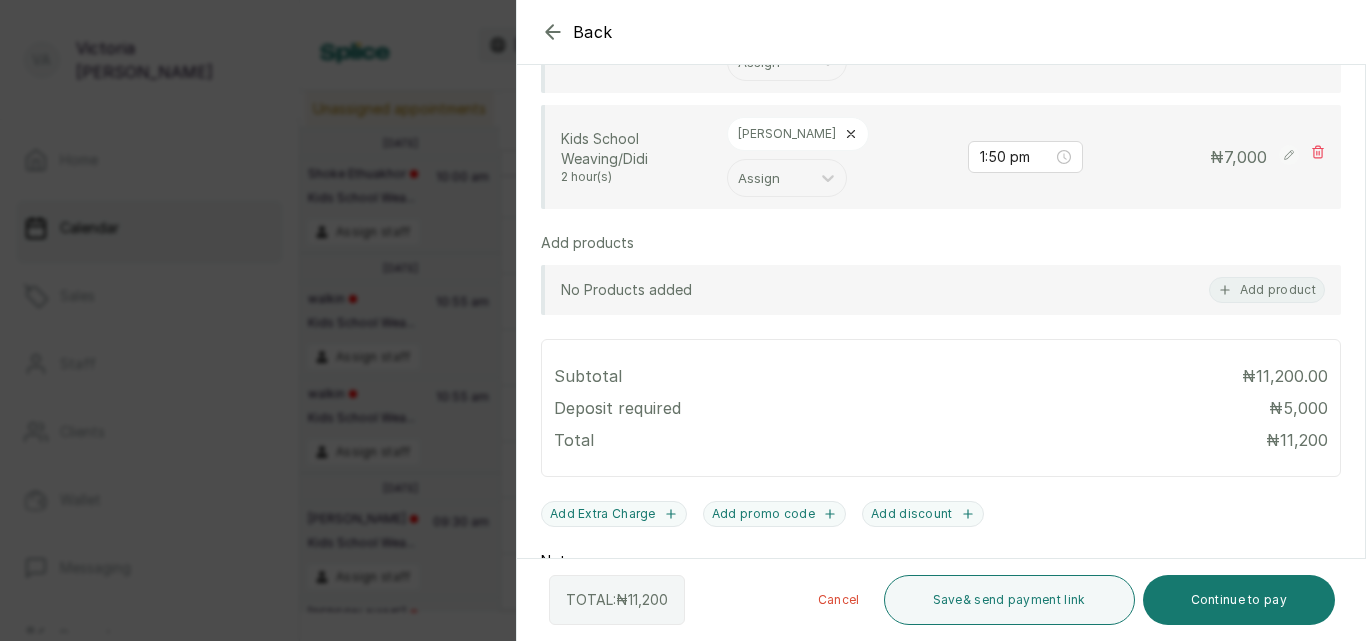 scroll, scrollTop: 648, scrollLeft: 0, axis: vertical 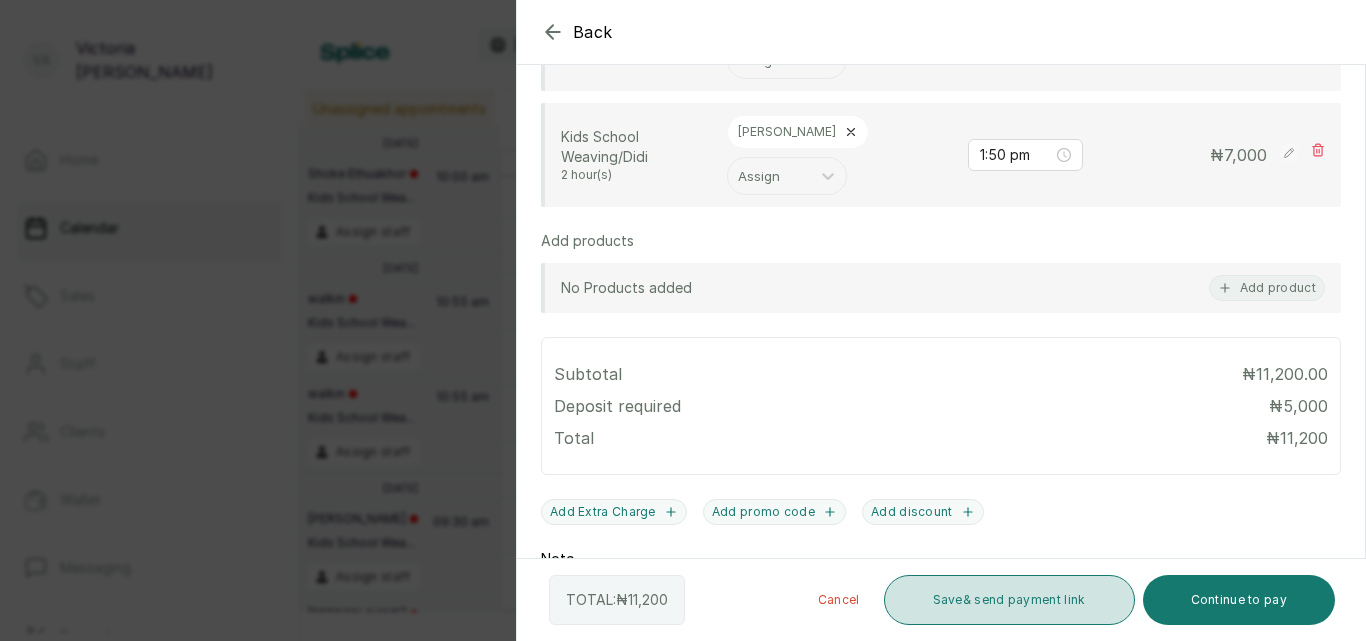 click on "Save  & send payment link" at bounding box center (1009, 600) 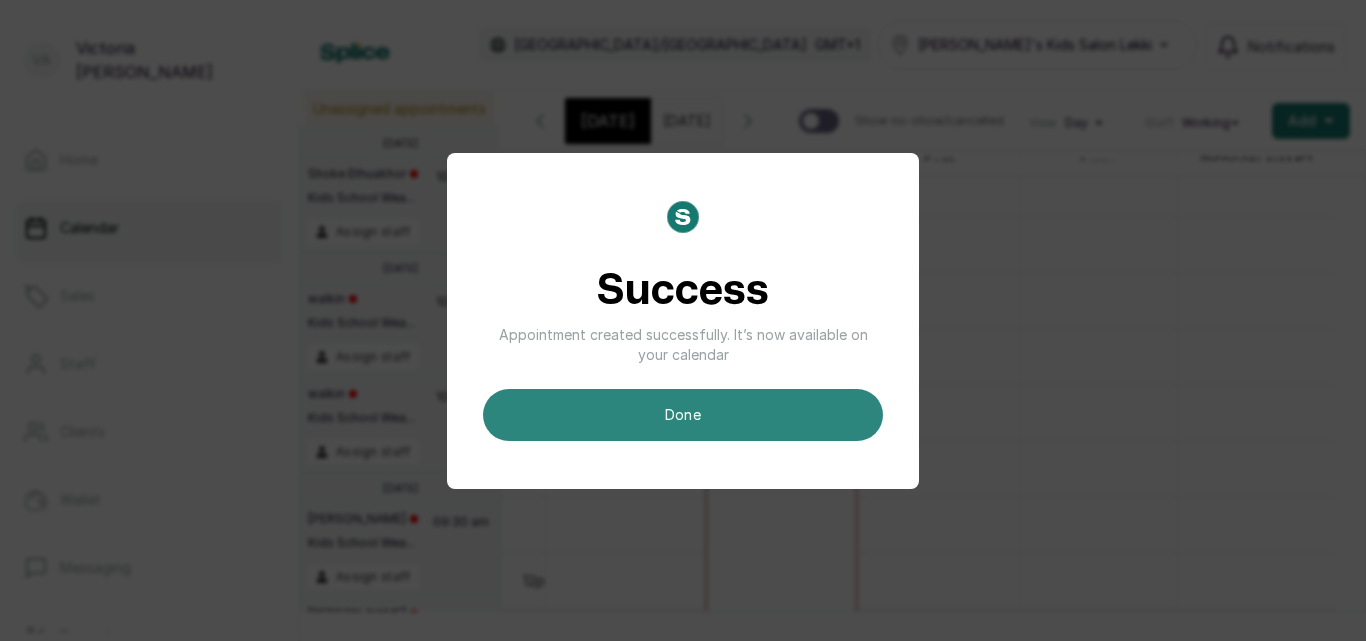 click on "done" at bounding box center [683, 415] 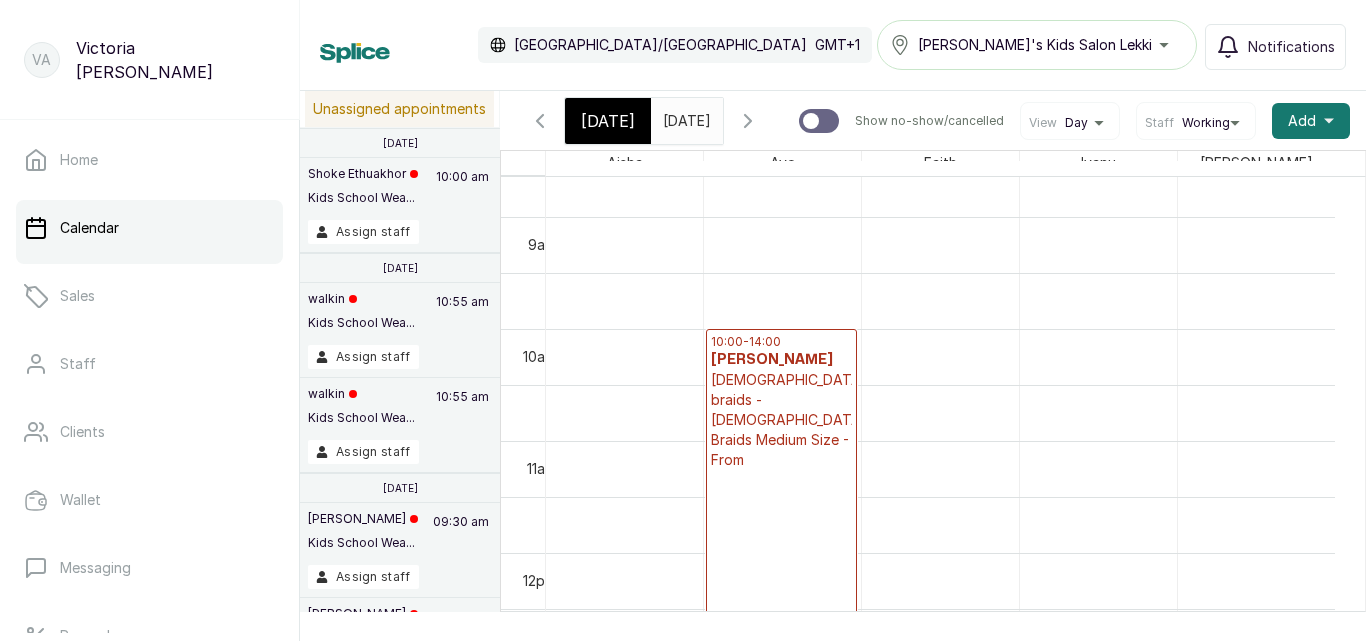 scroll, scrollTop: 673, scrollLeft: 0, axis: vertical 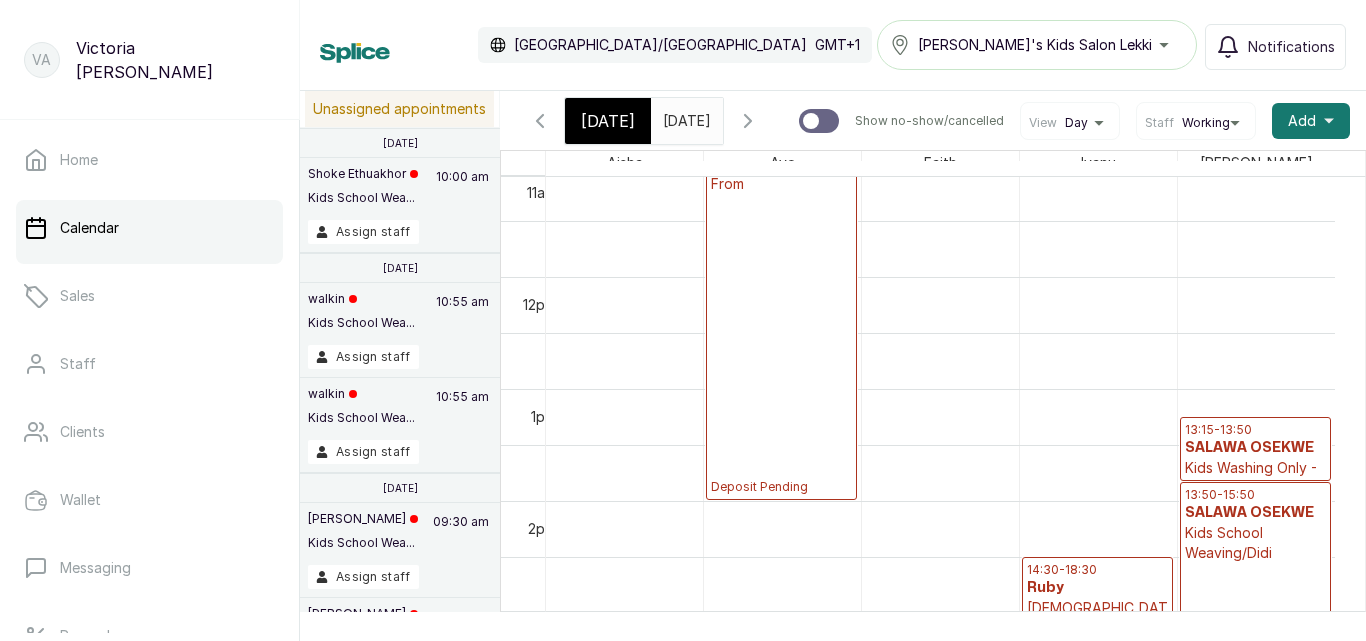 click on "[DATE]" at bounding box center [608, 121] 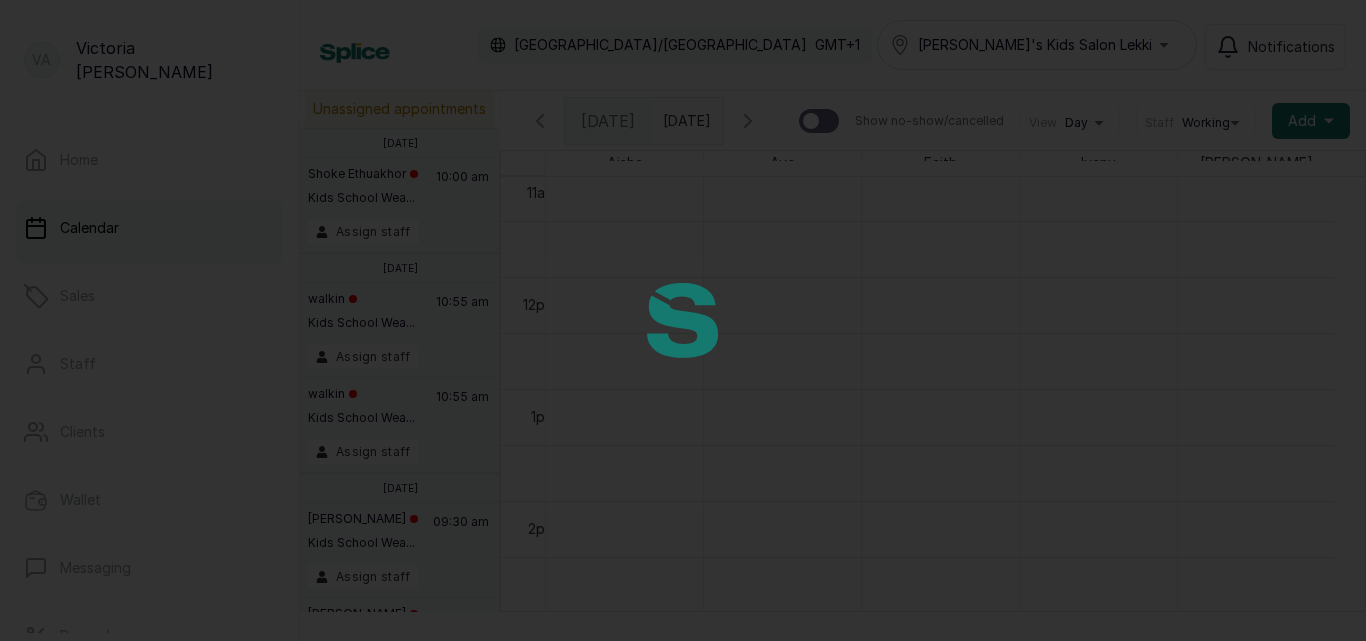 scroll, scrollTop: 673, scrollLeft: 0, axis: vertical 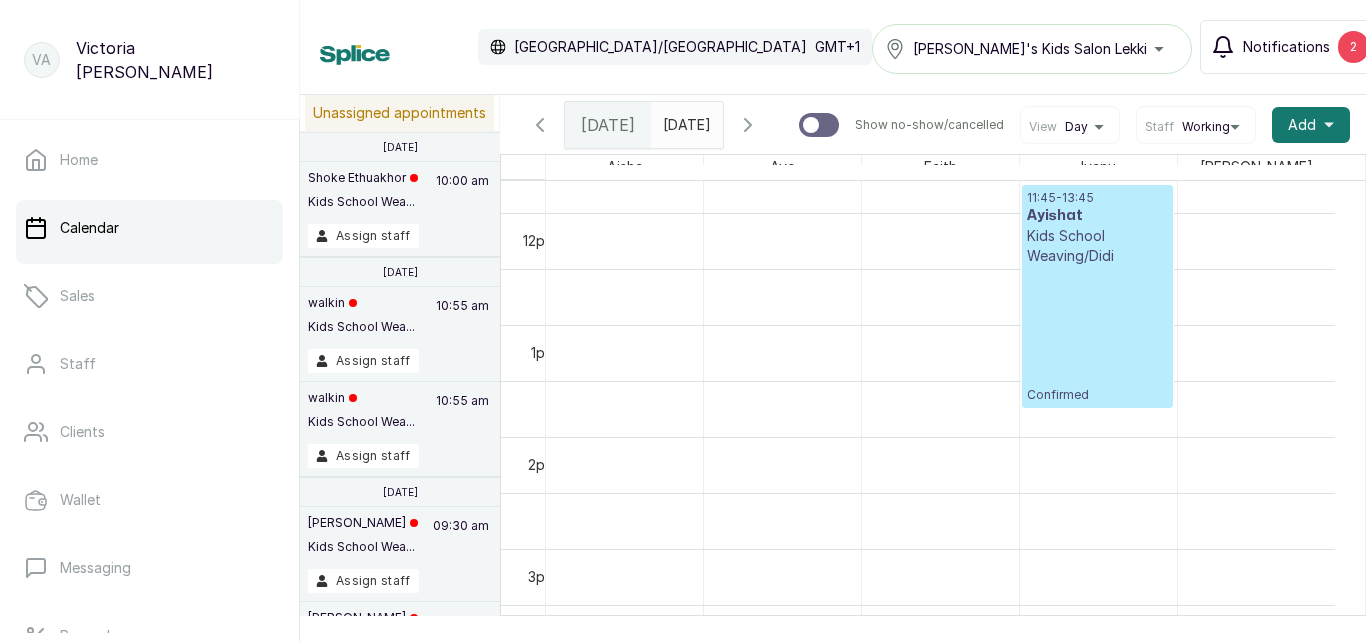 click on "Notifications 2" at bounding box center (1290, 47) 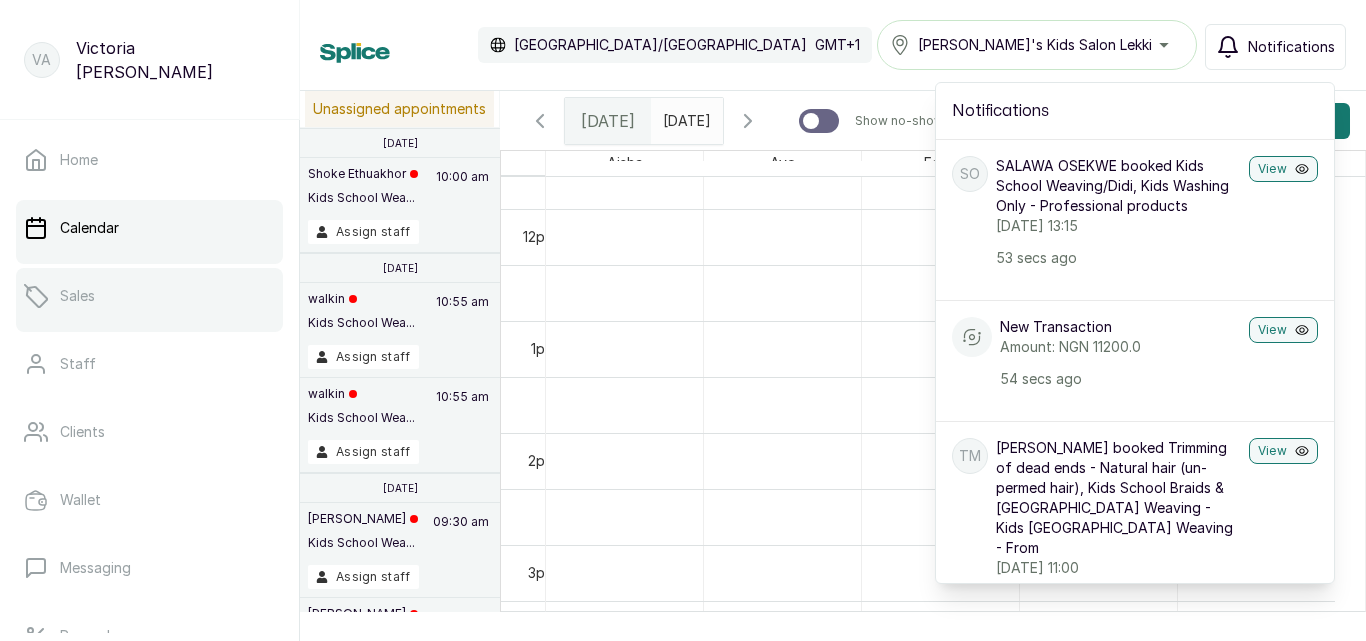 click on "Sales" at bounding box center (77, 296) 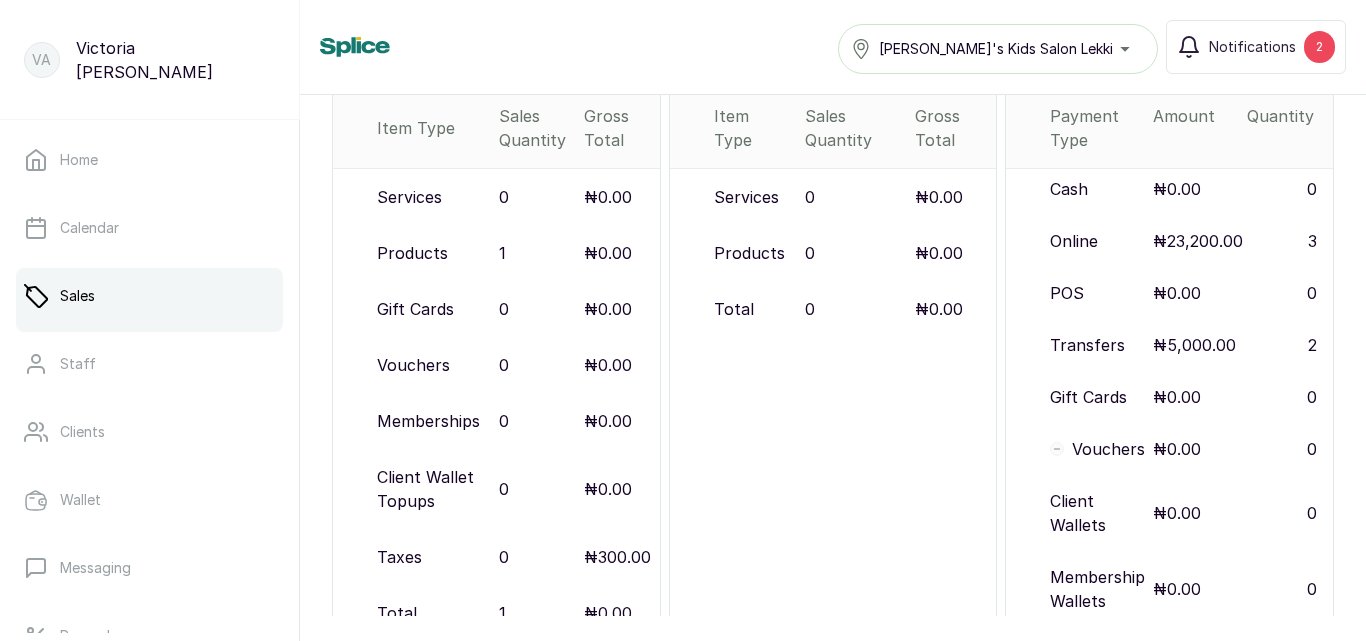 scroll, scrollTop: 373, scrollLeft: 0, axis: vertical 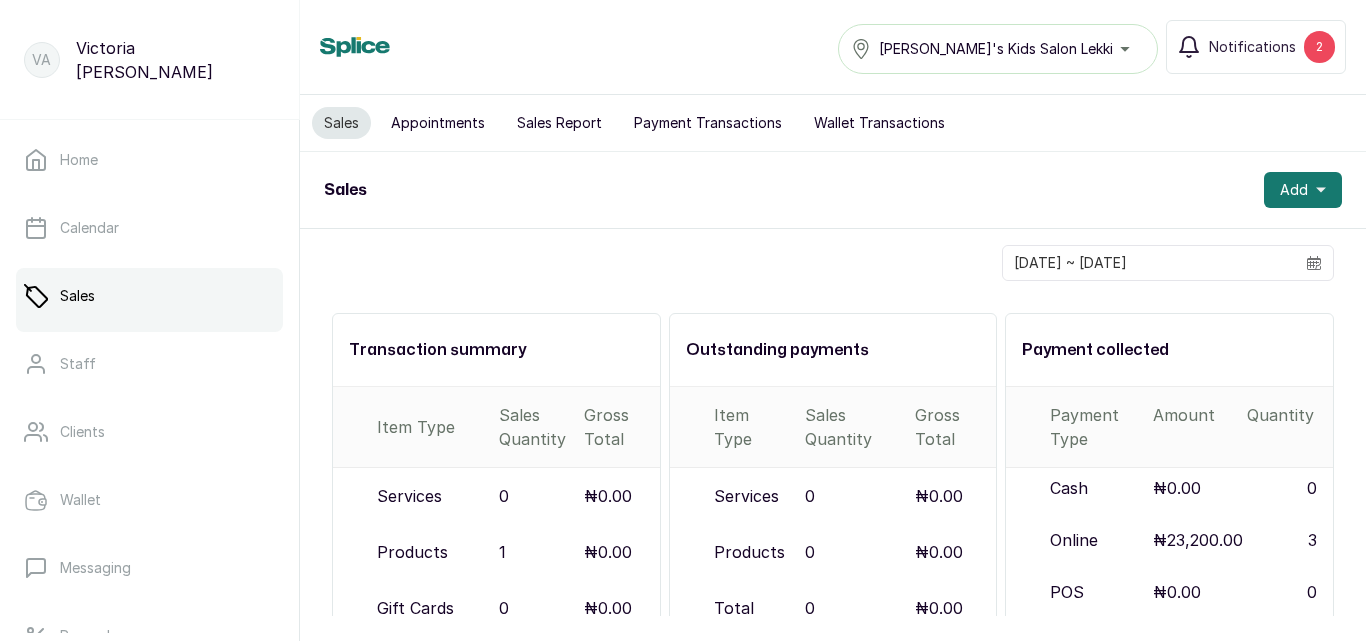 click on "Payment Transactions" at bounding box center (708, 123) 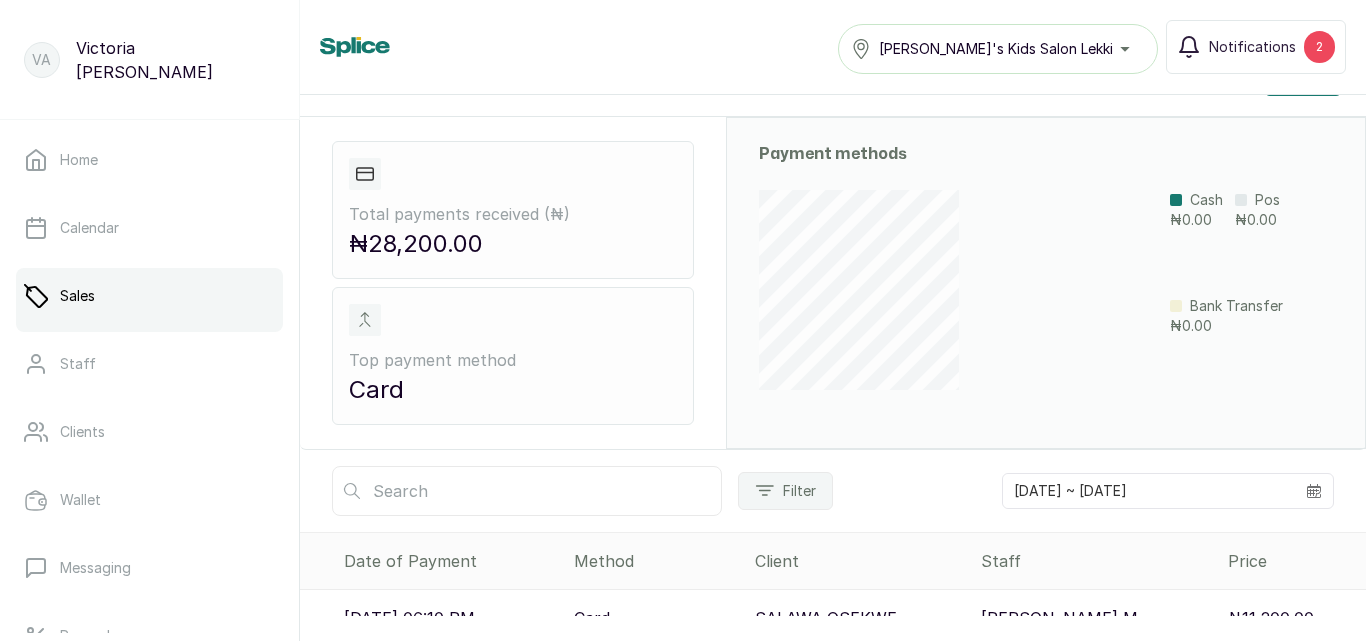 scroll, scrollTop: 0, scrollLeft: 0, axis: both 